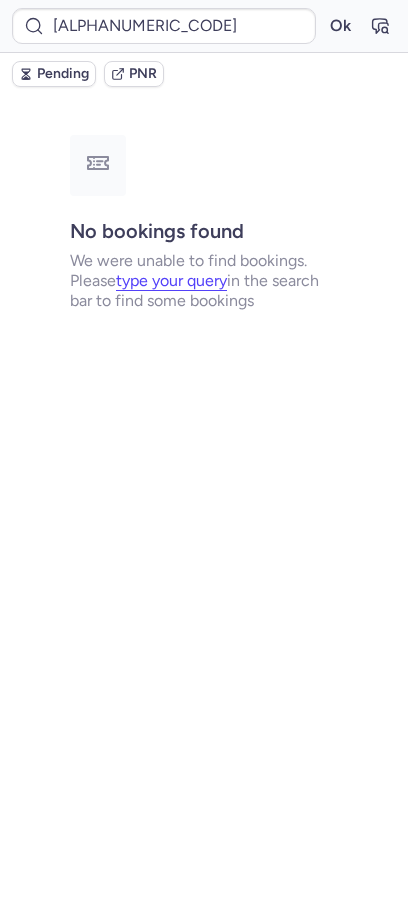 scroll, scrollTop: 0, scrollLeft: 0, axis: both 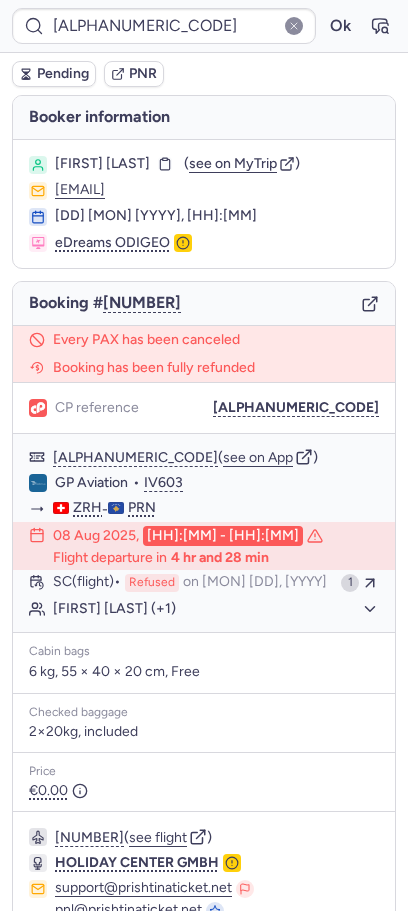 type on "CPPSQK" 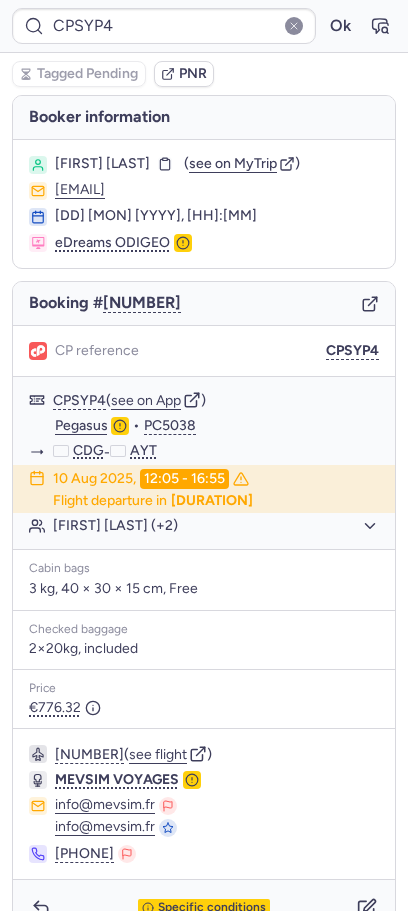 type on "CPAMRR" 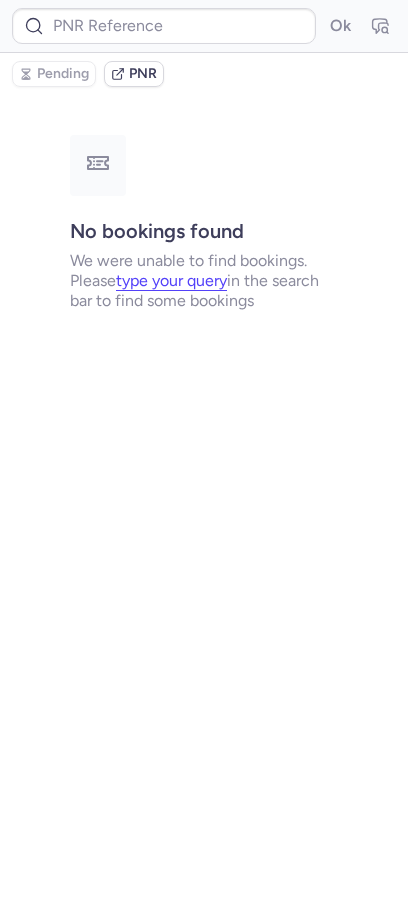type on "[ALPHANUMERIC_CODE]" 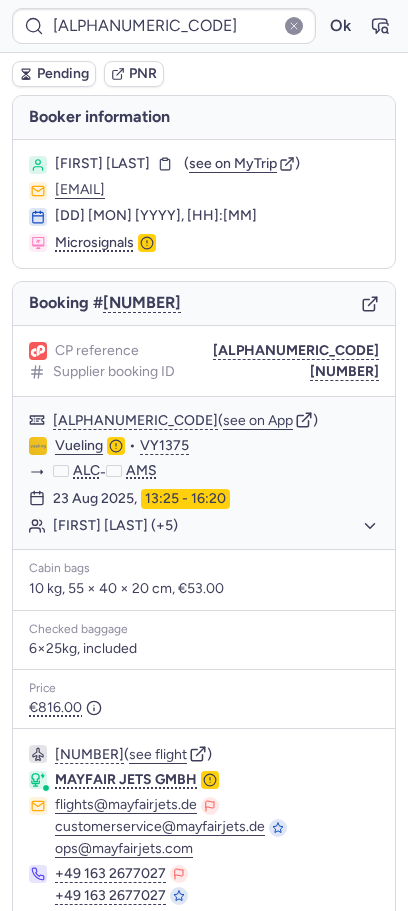 scroll, scrollTop: 102, scrollLeft: 0, axis: vertical 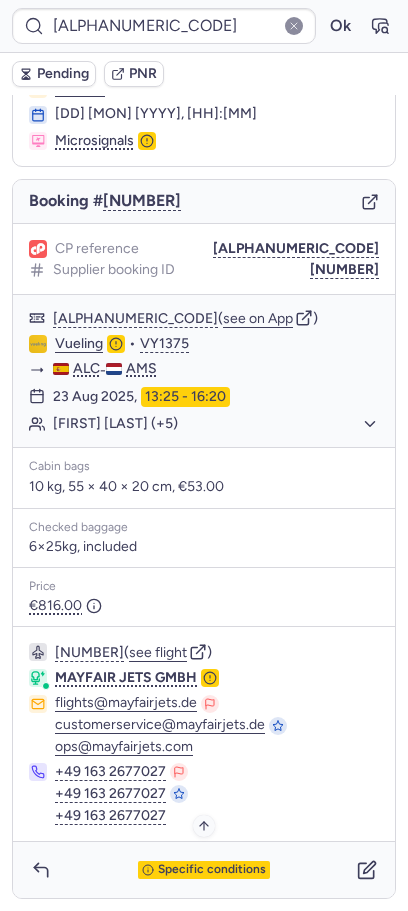 click 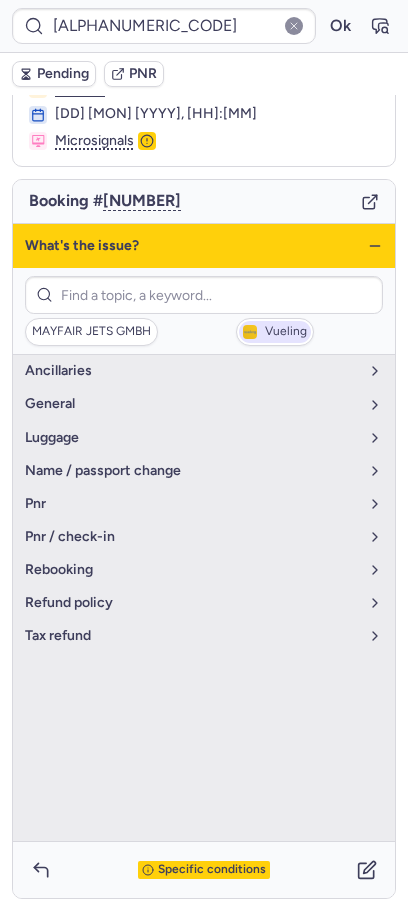 click on "Vueling" at bounding box center [275, 332] 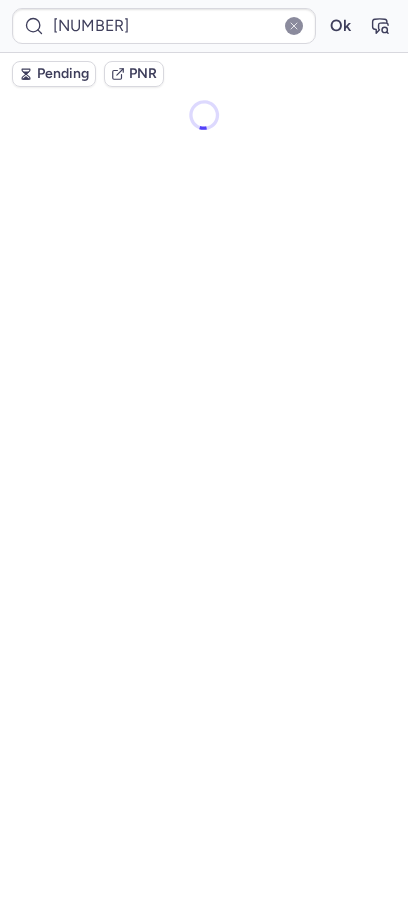 scroll, scrollTop: 0, scrollLeft: 0, axis: both 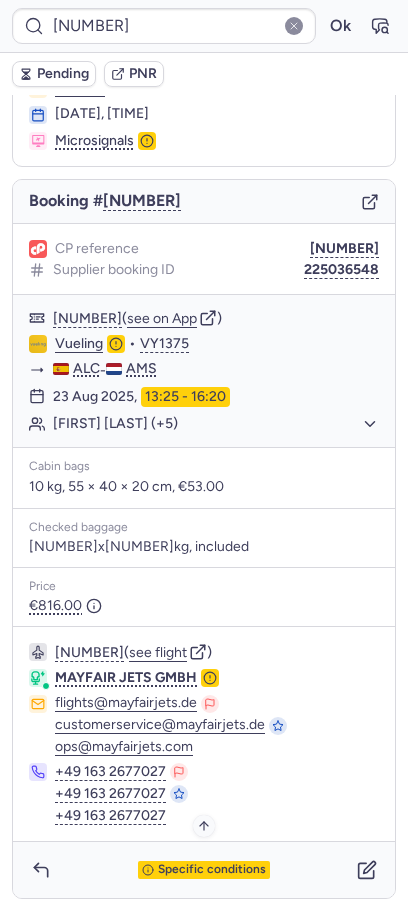 click on "Specific conditions" at bounding box center [212, 870] 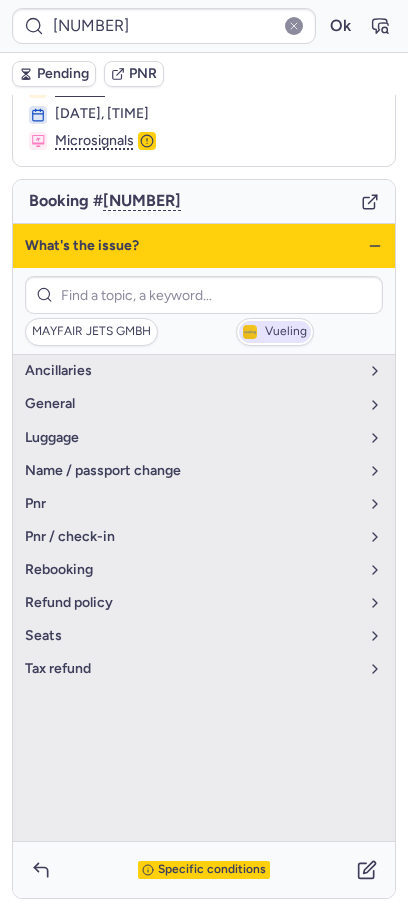 click on "Vueling" at bounding box center [286, 332] 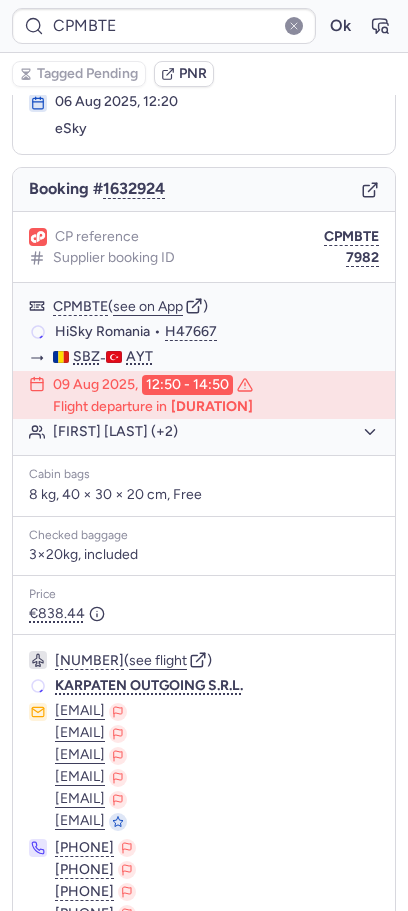 scroll, scrollTop: 114, scrollLeft: 0, axis: vertical 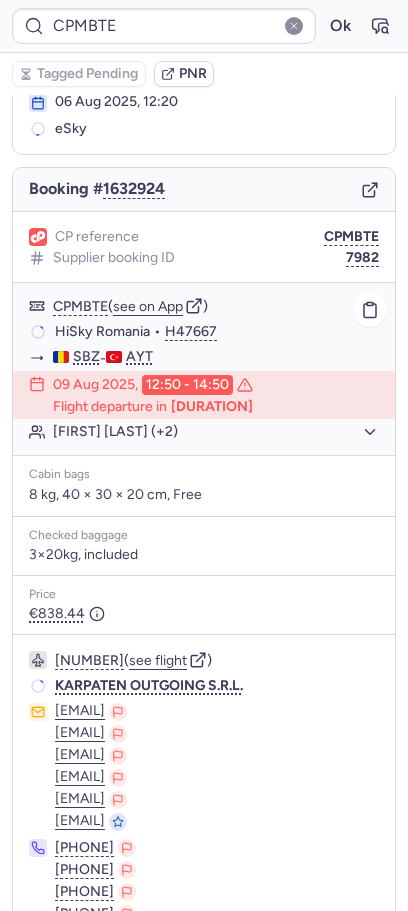 click on "[FIRST] [LAST] (+2)" 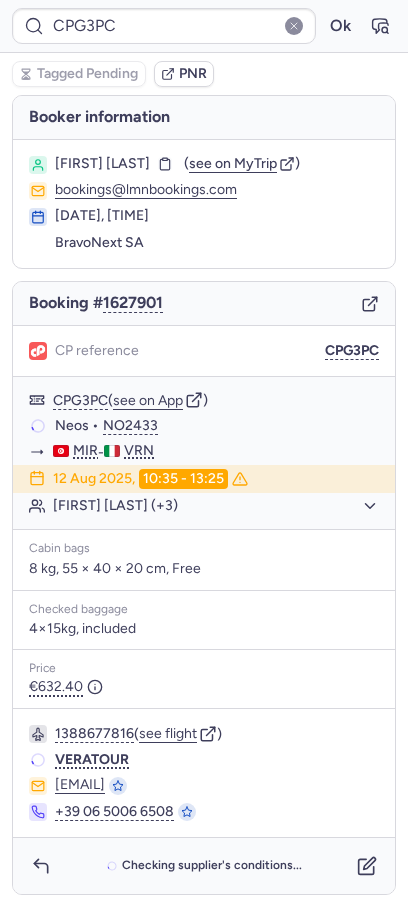 scroll, scrollTop: 0, scrollLeft: 0, axis: both 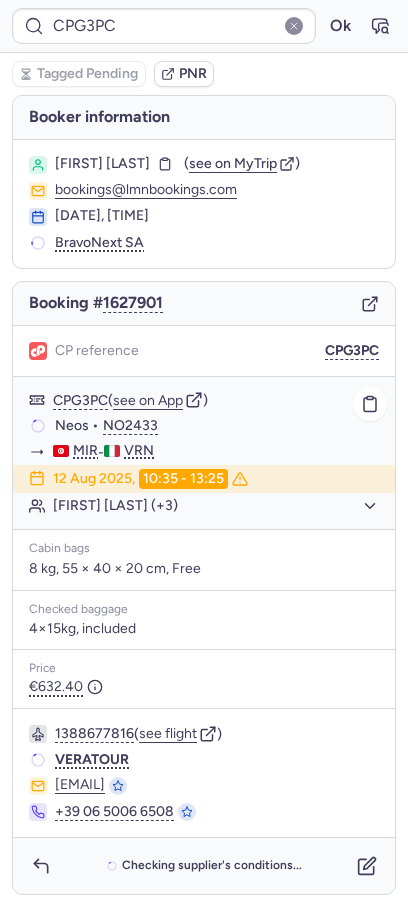 click on "[FIRST] [LAST] (+3)" 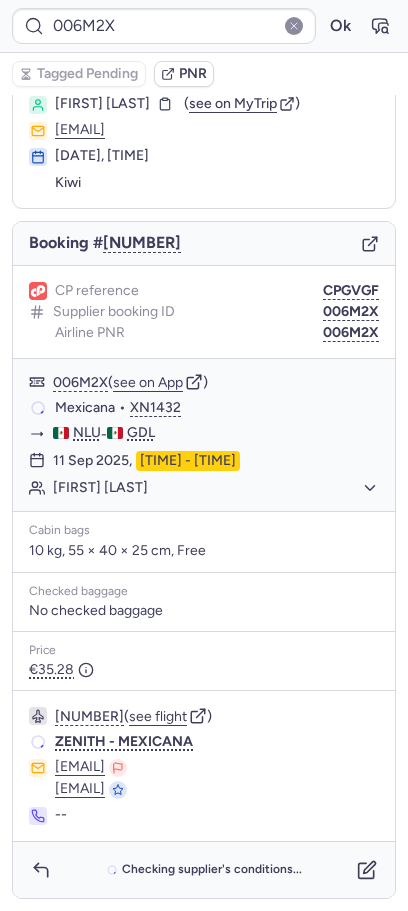 scroll, scrollTop: 60, scrollLeft: 0, axis: vertical 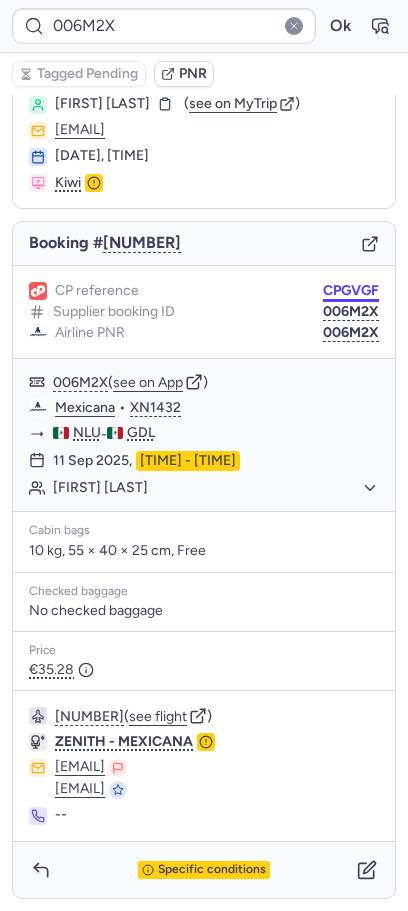 click on "CPGVGF" at bounding box center [351, 291] 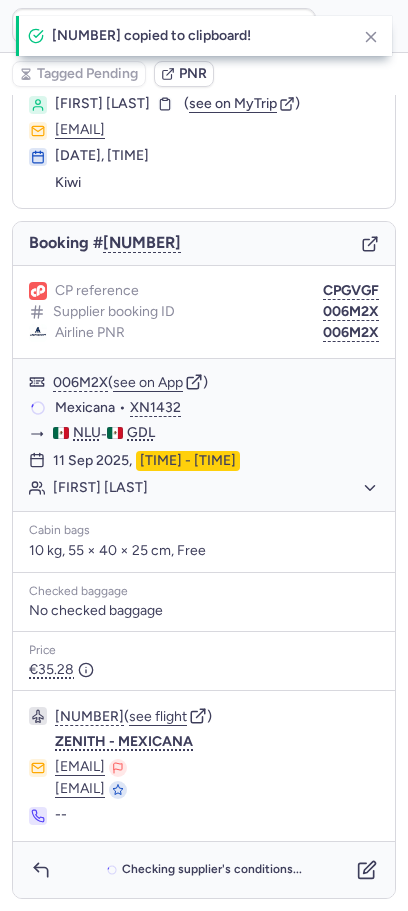 scroll, scrollTop: 60, scrollLeft: 0, axis: vertical 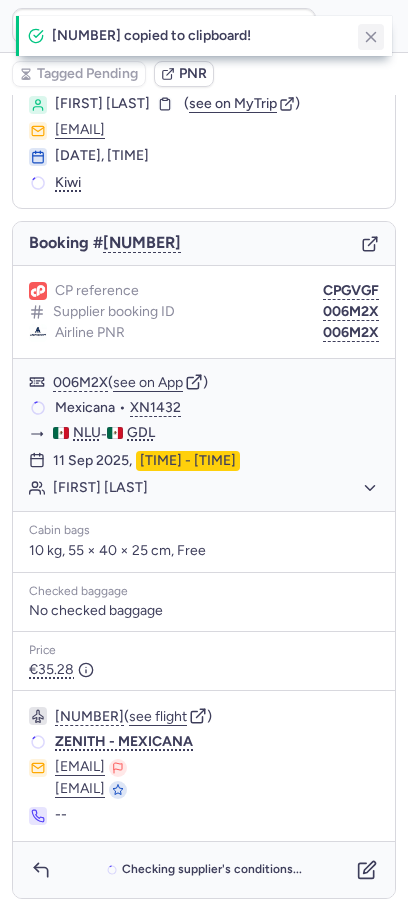 click 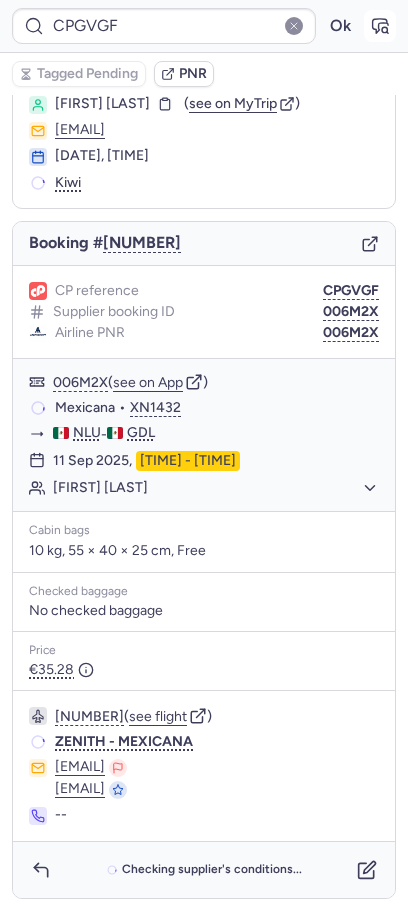 click 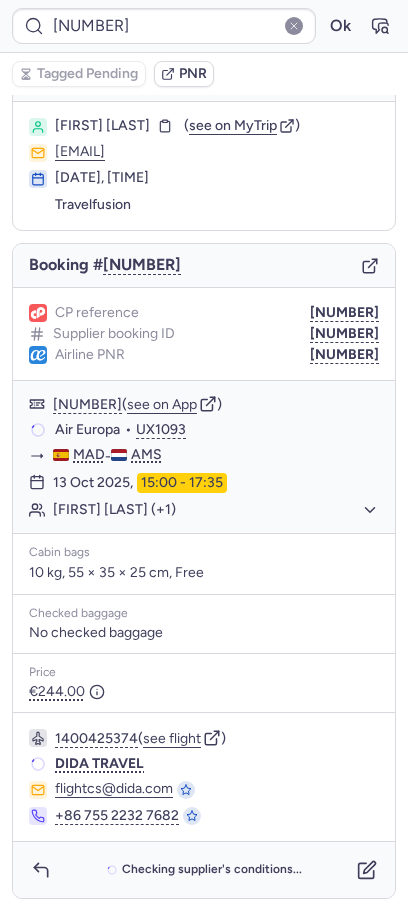 scroll, scrollTop: 38, scrollLeft: 0, axis: vertical 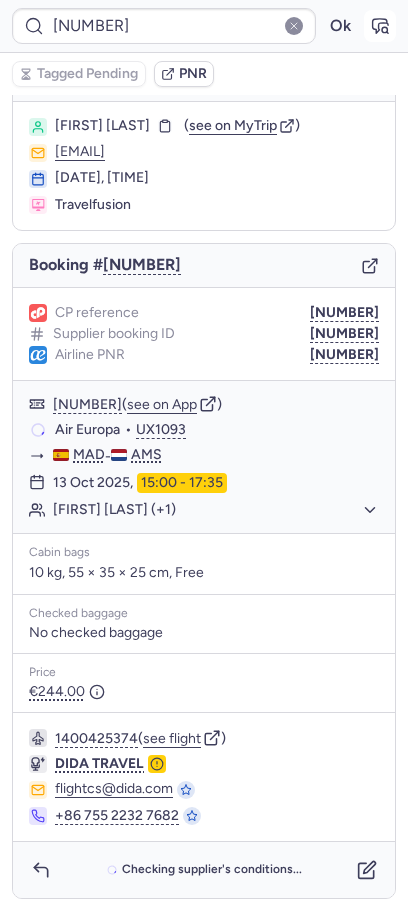 click 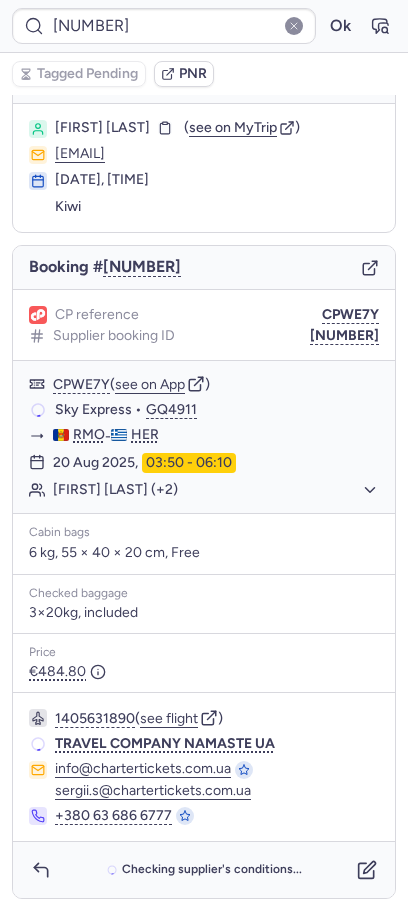 scroll, scrollTop: 36, scrollLeft: 0, axis: vertical 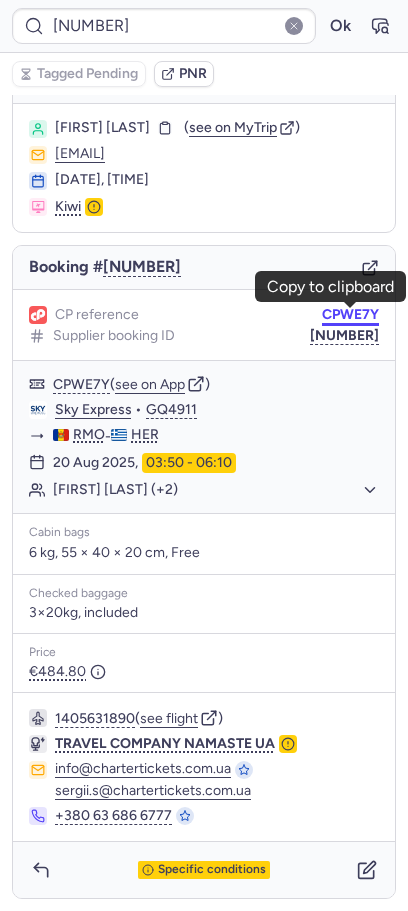 click on "CPWE7Y" at bounding box center [350, 315] 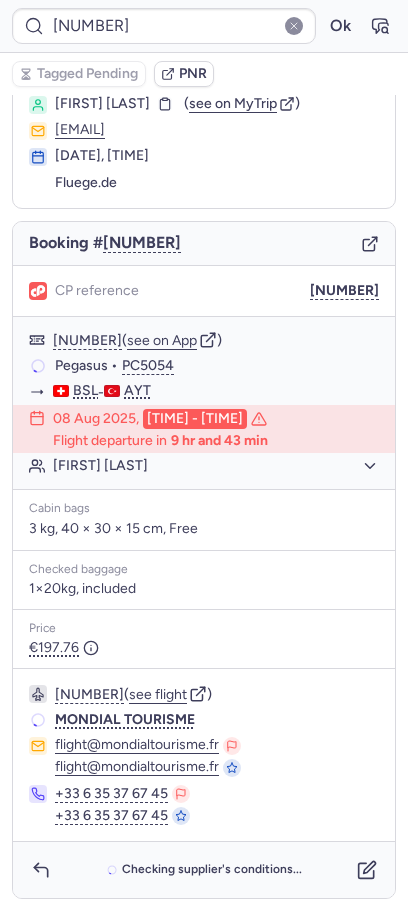 scroll, scrollTop: 60, scrollLeft: 0, axis: vertical 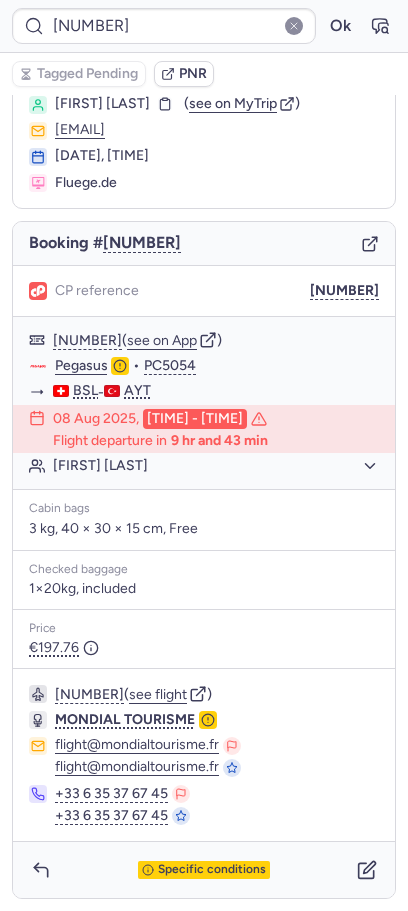 type on "CP3JZH" 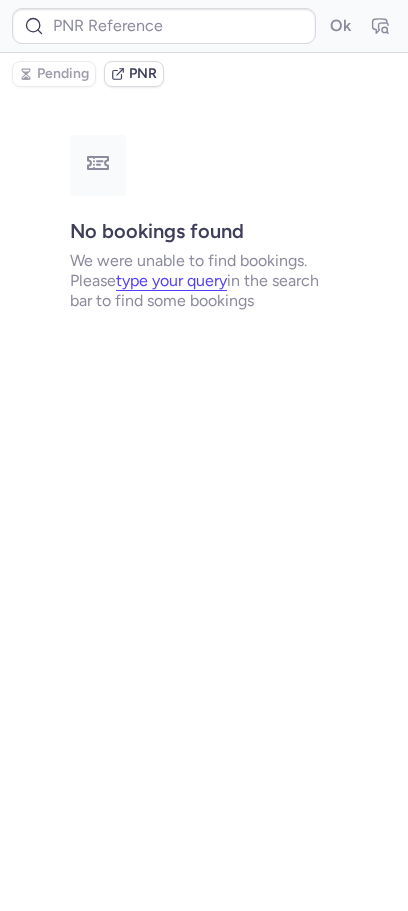 scroll, scrollTop: 0, scrollLeft: 0, axis: both 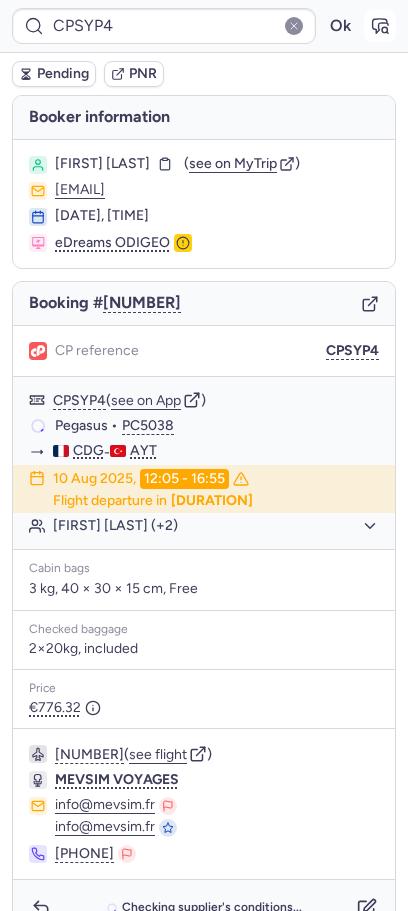 click 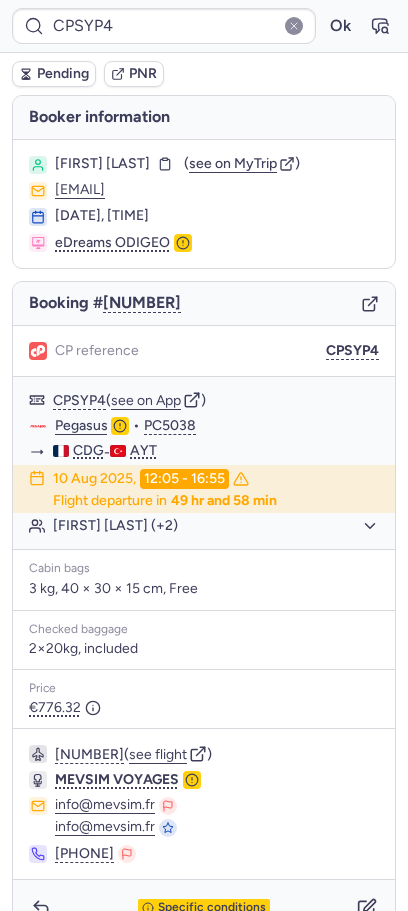type on "CPCW7A" 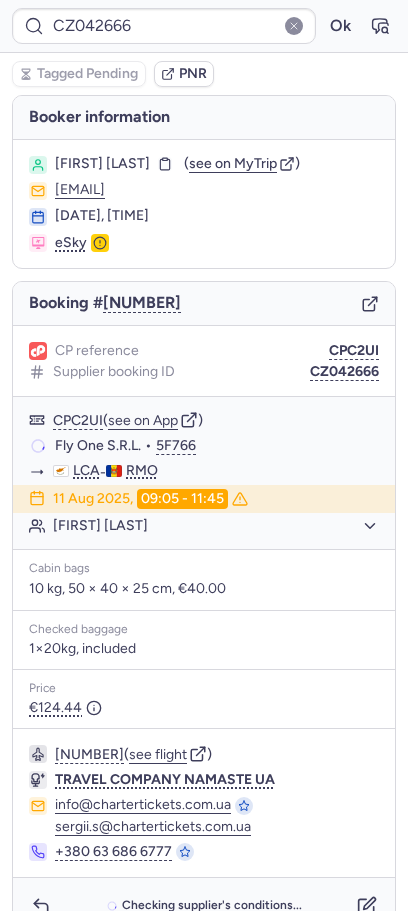 type on "CPQL6T" 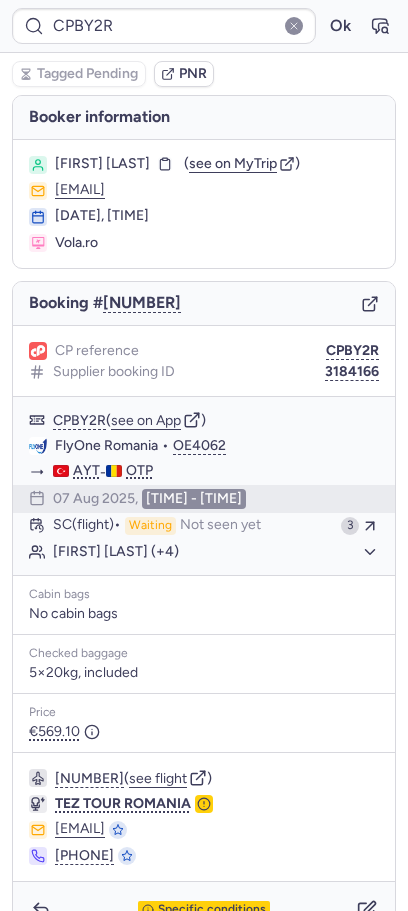 type on "[NUMBER]" 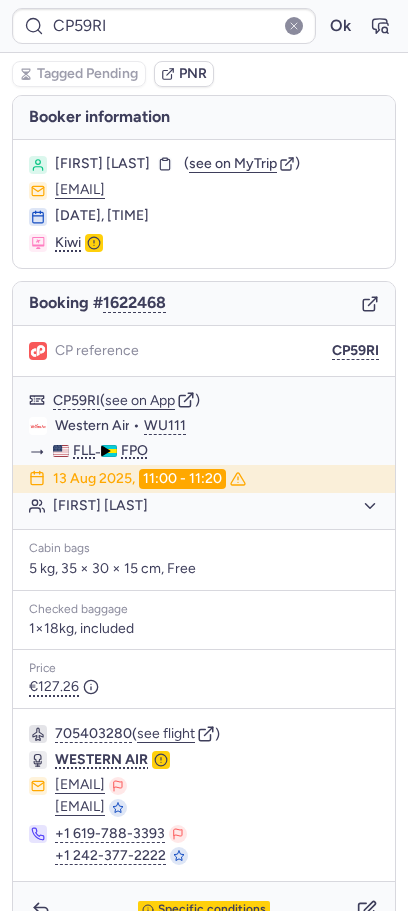 type on "CPMXUD" 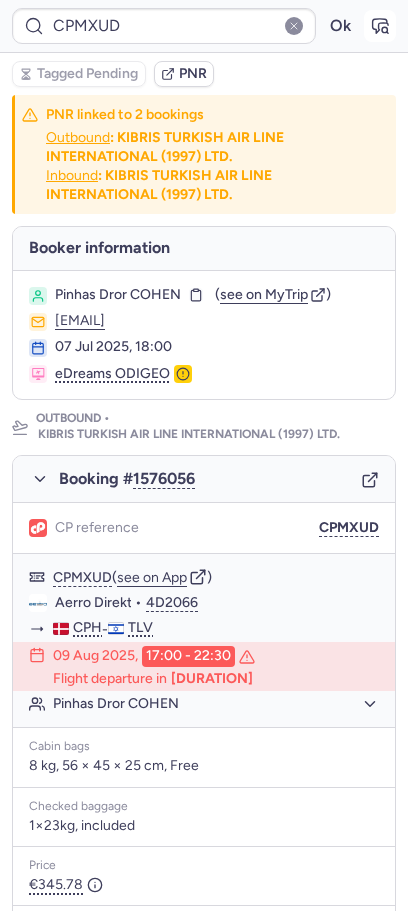 click 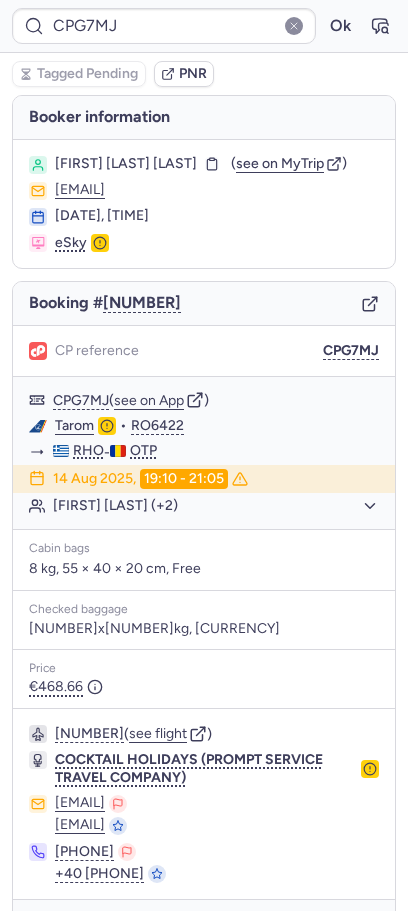 type on "CP59RI" 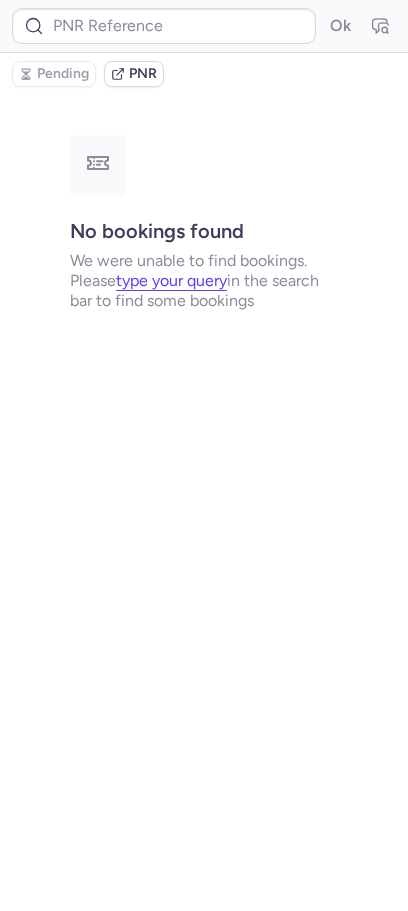 type on "CP59RI" 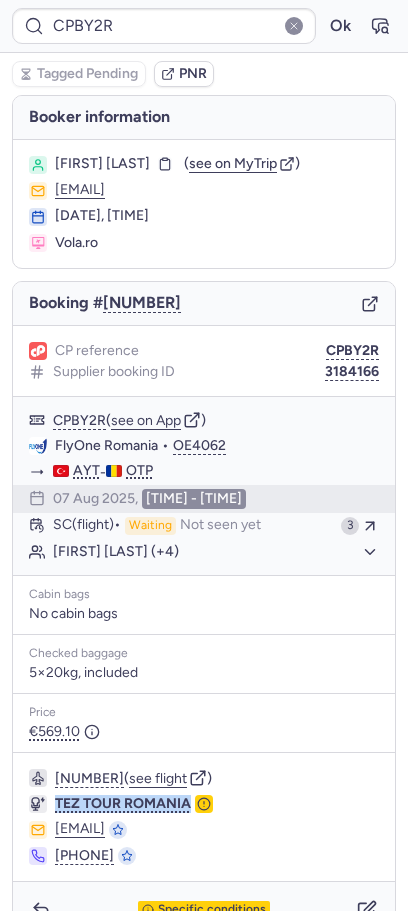 drag, startPoint x: 193, startPoint y: 808, endPoint x: 42, endPoint y: 803, distance: 151.08276 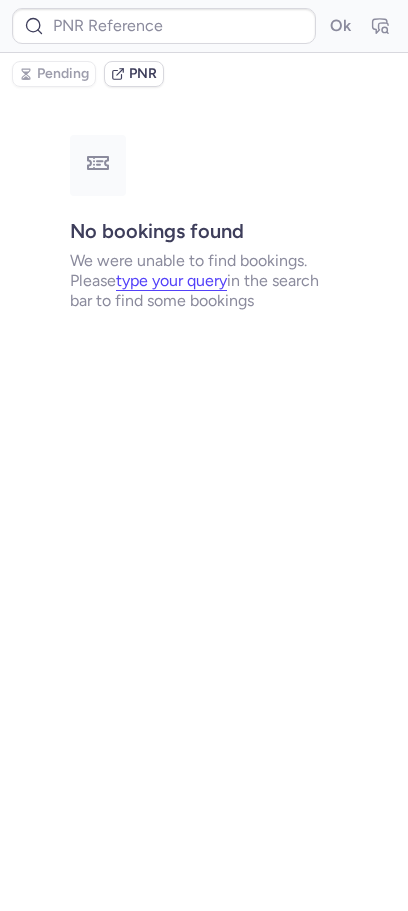 type on "[NUMBER]" 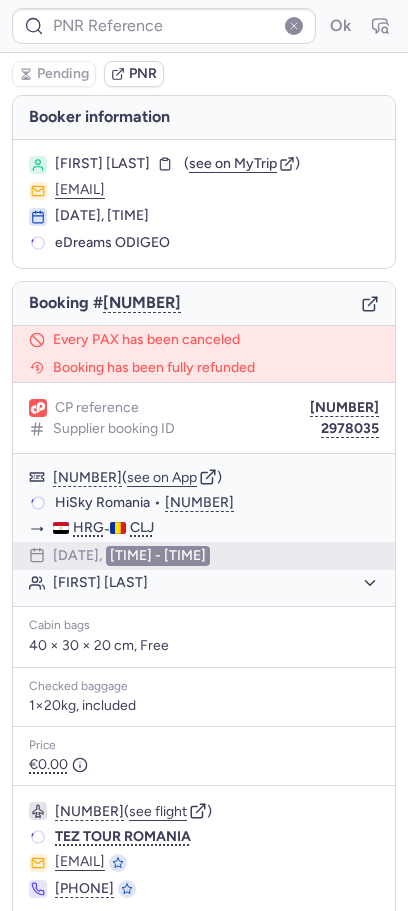 type on "[NUMBER]" 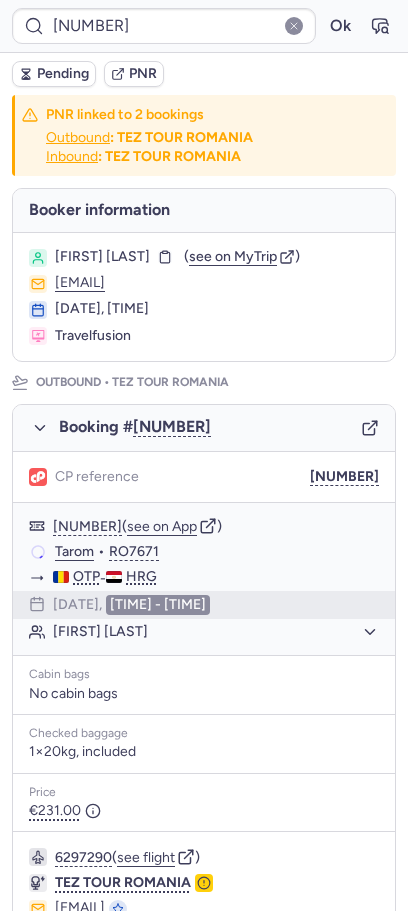 type on "CPBY2R" 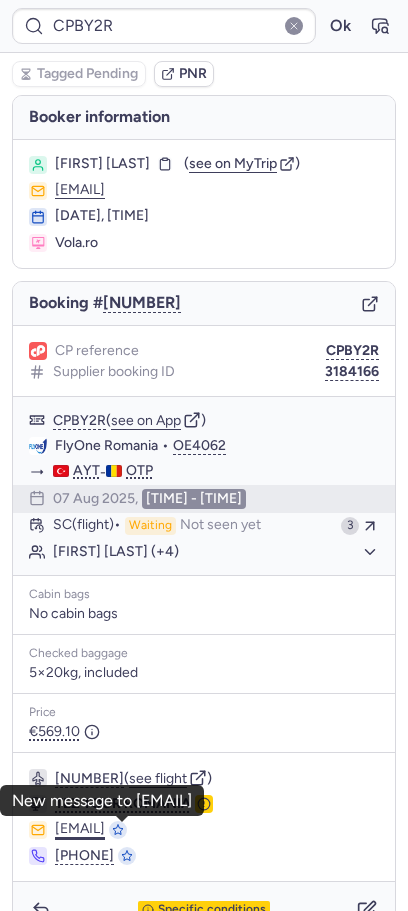 copy on "[EMAIL]" 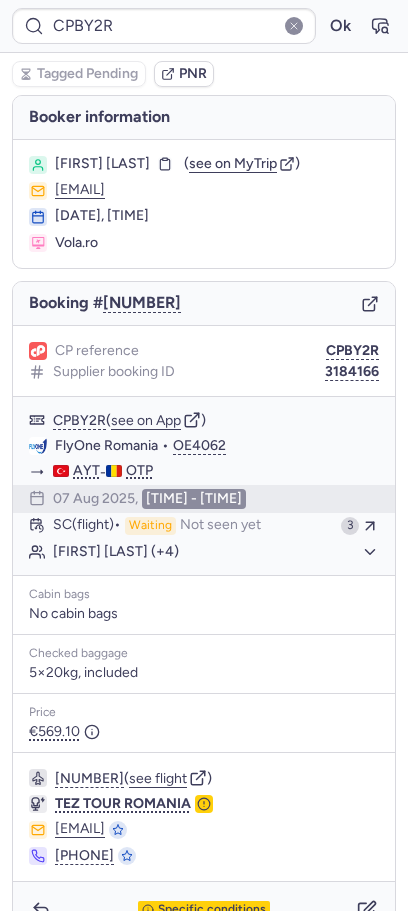 click on "[NUMBER] ( see flight ) [COMPANY] [COUNTRY] [EMAIL] [PHONE]" at bounding box center [204, 817] 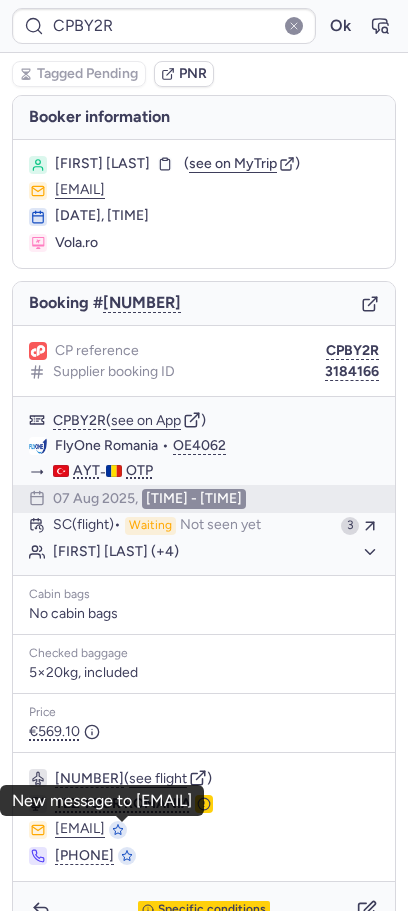 click on "[NUMBER] ( see flight ) [COMPANY] [COUNTRY] [EMAIL] [PHONE]" at bounding box center [204, 817] 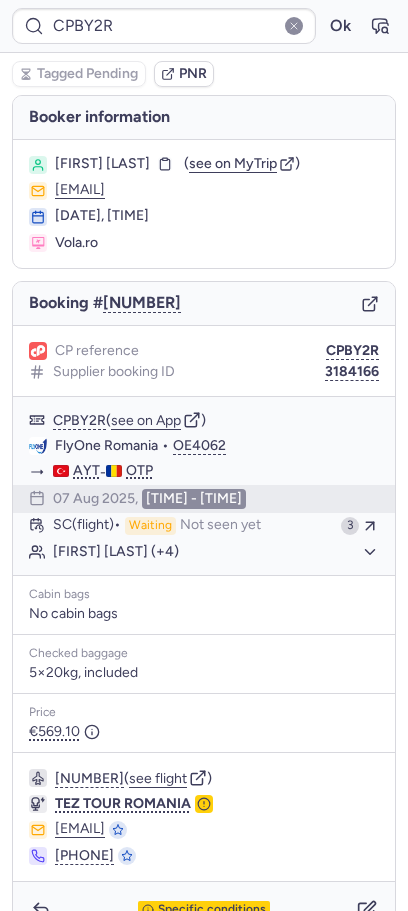 drag, startPoint x: 190, startPoint y: 832, endPoint x: 51, endPoint y: 831, distance: 139.0036 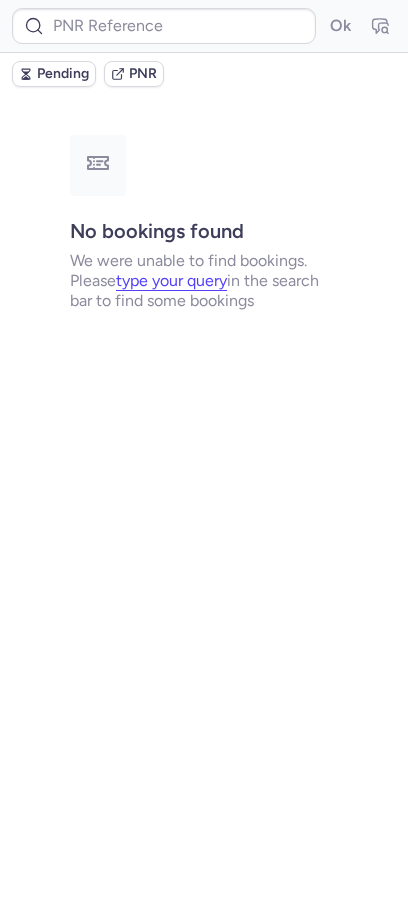 type on "CPBY2R" 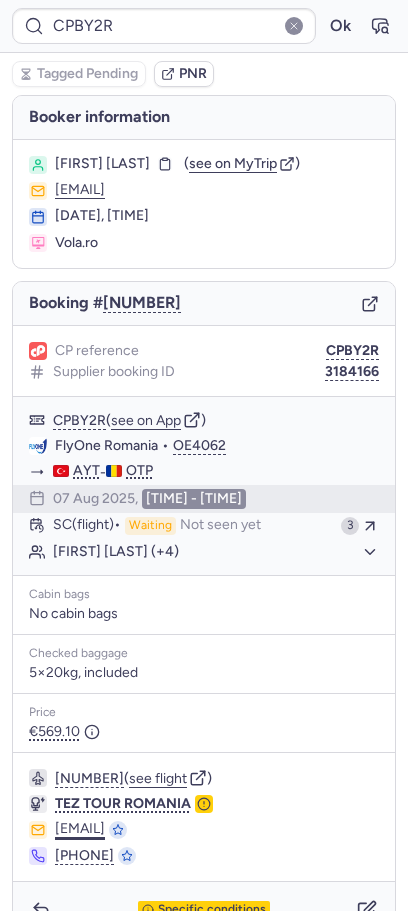 drag, startPoint x: 192, startPoint y: 828, endPoint x: 106, endPoint y: 823, distance: 86.145226 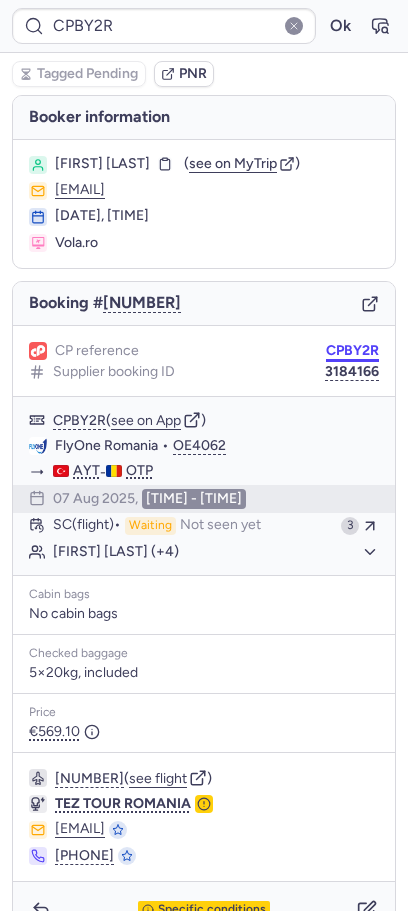 click on "CPBY2R" at bounding box center (352, 351) 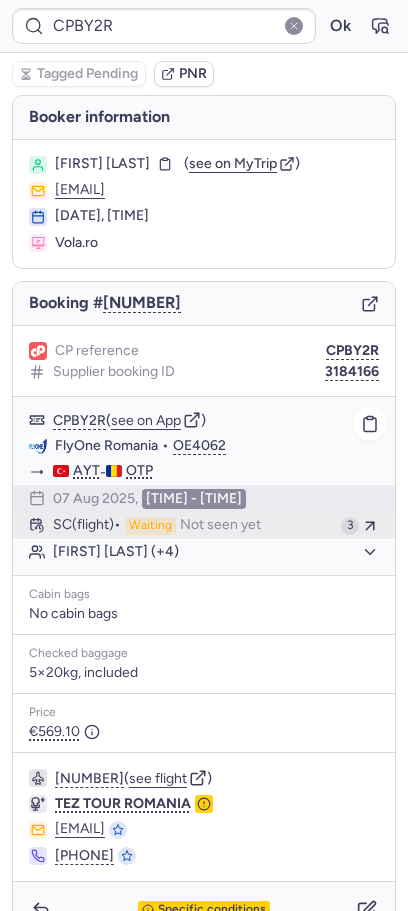 click on "Not seen yet" at bounding box center [220, 526] 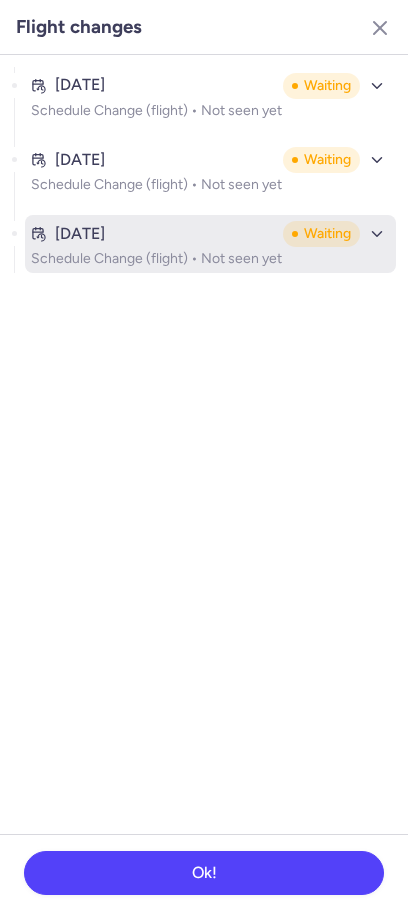 click on "[DATE] [DATE]" at bounding box center [210, 244] 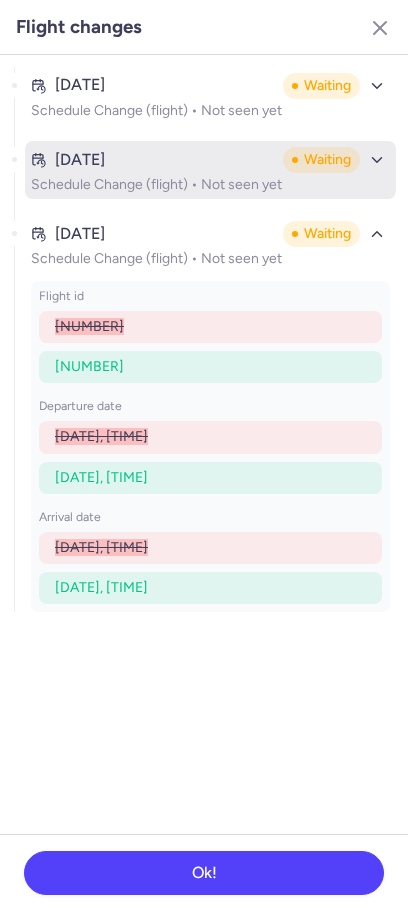 click on "Schedule Change (flight) •  Not seen yet" at bounding box center (210, 185) 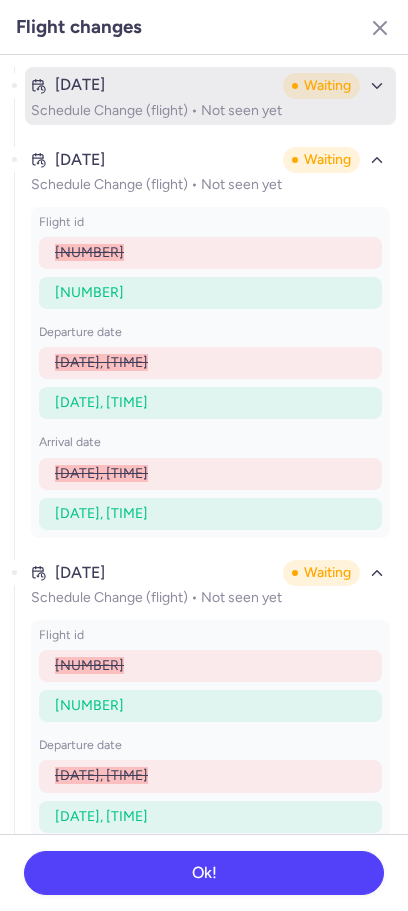 click on "[DATE]" at bounding box center (153, 85) 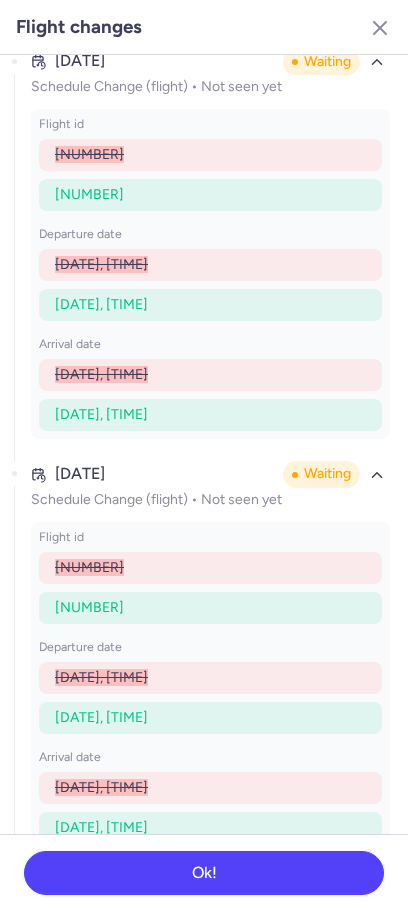 scroll, scrollTop: 455, scrollLeft: 0, axis: vertical 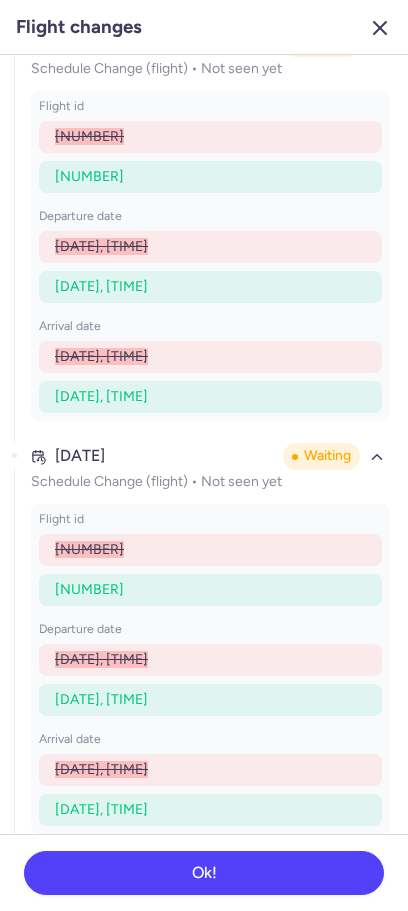 click 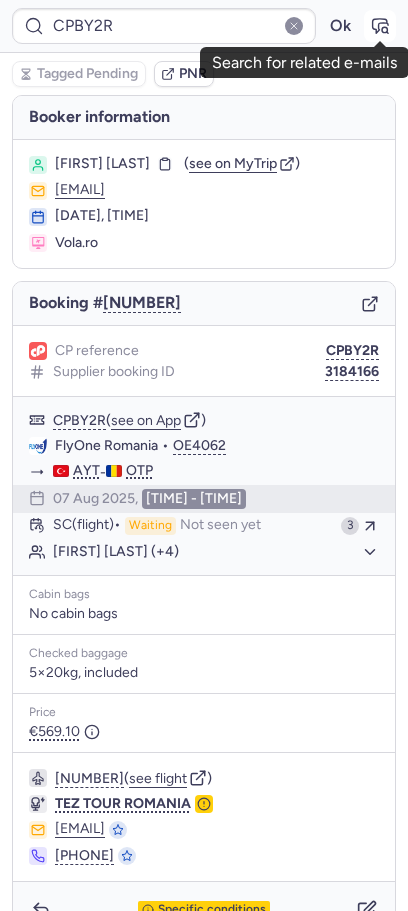 click 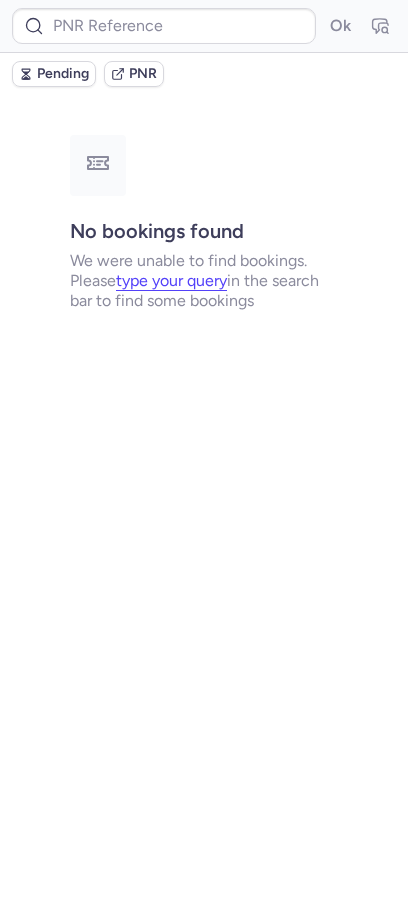 type on "CP59RI" 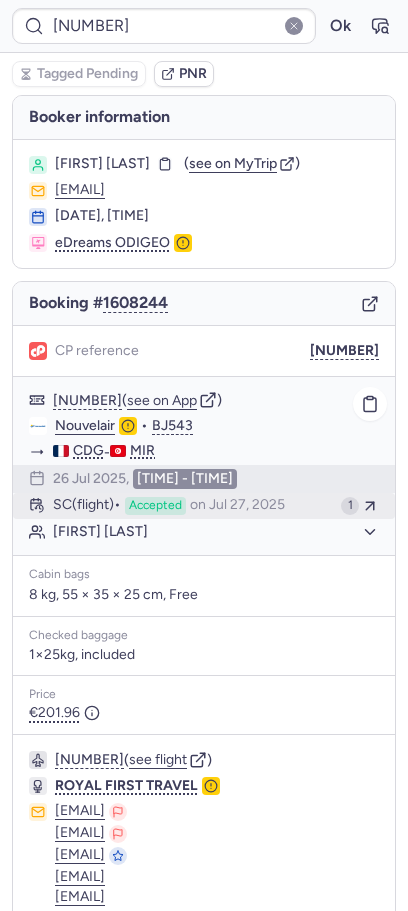 click on "[TEXT] (flight)  Accepted  on [DATE] 1" 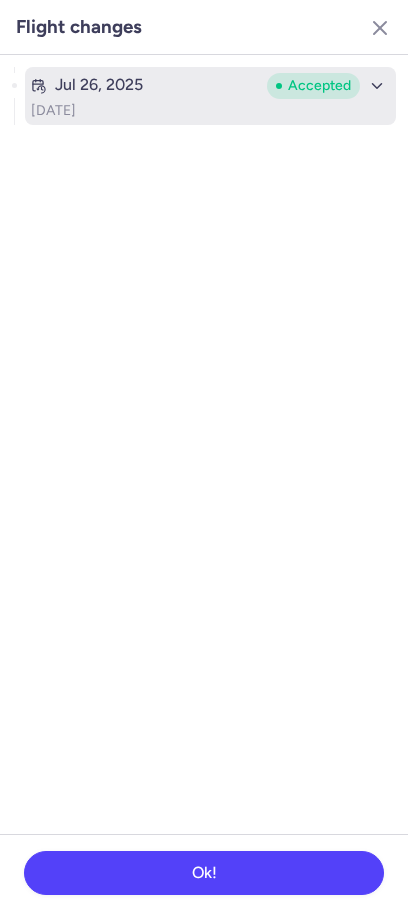 click on "[DATE] [DATE]" at bounding box center (210, 96) 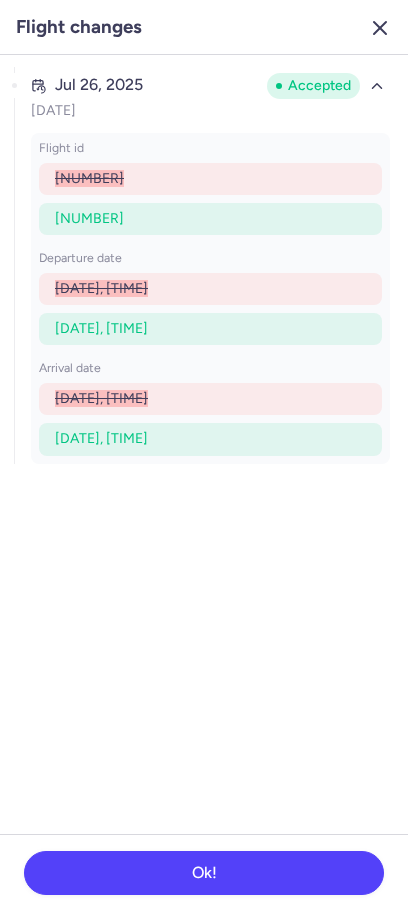 click 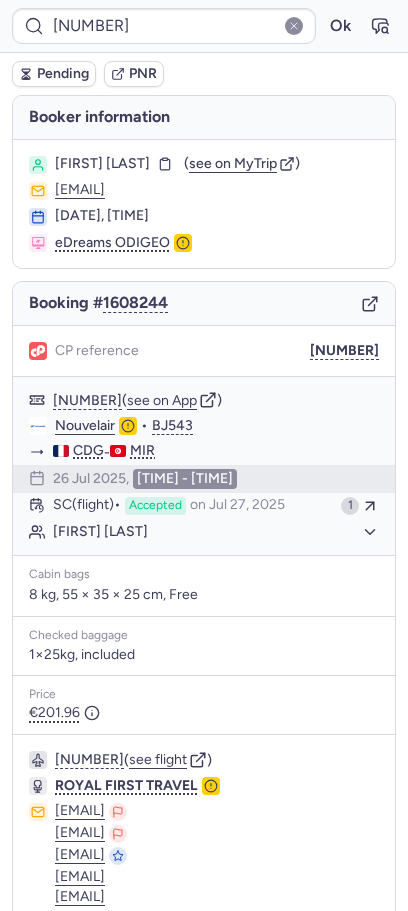click on "Pending" at bounding box center (54, 74) 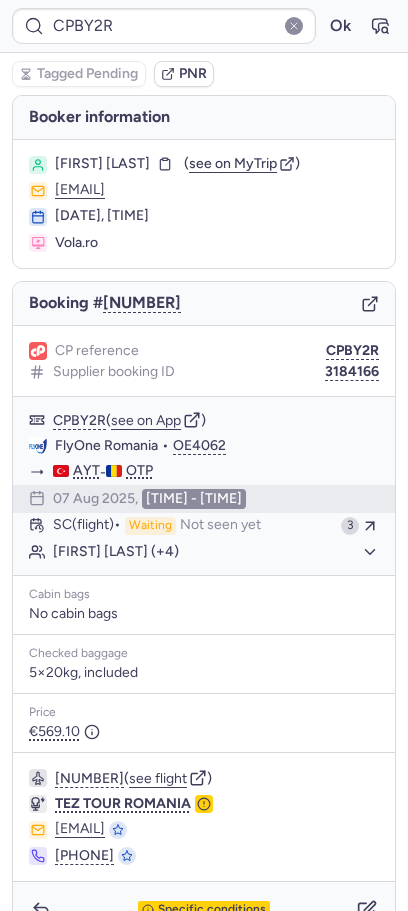type on "[NUMBER]" 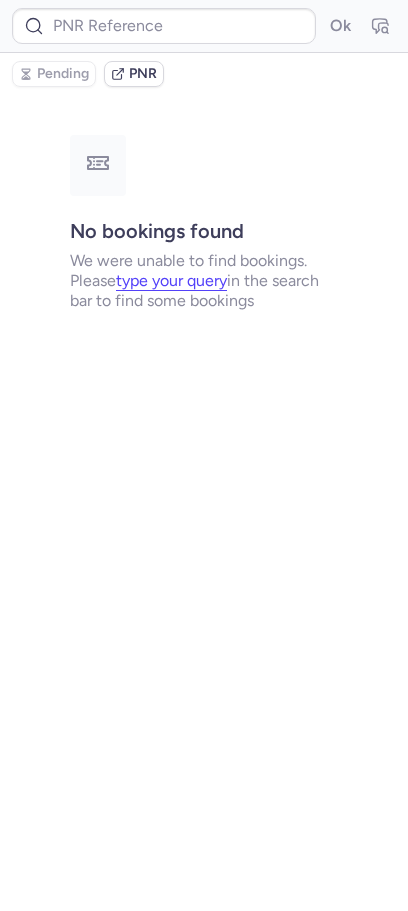 type on "[NUMBER]" 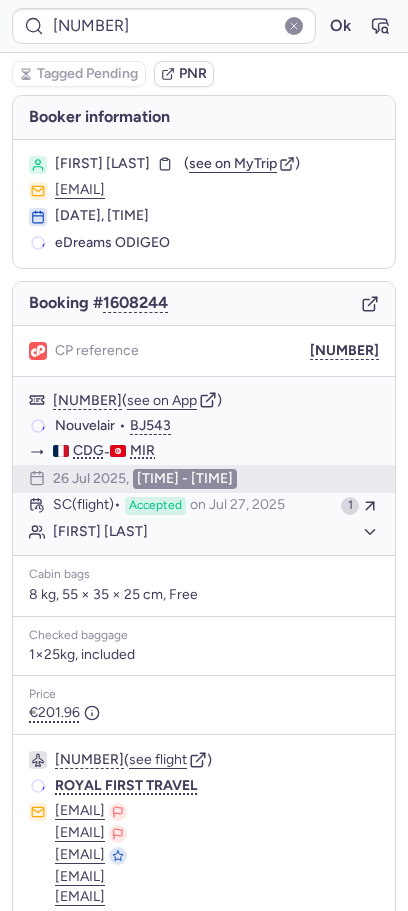 scroll, scrollTop: 150, scrollLeft: 0, axis: vertical 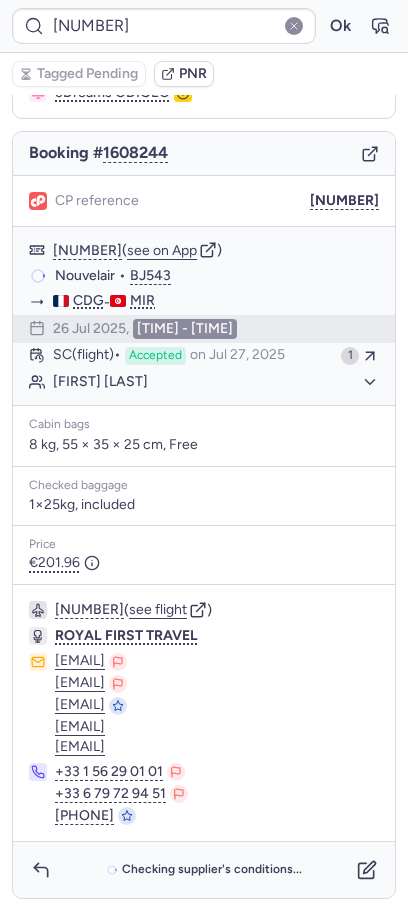 type on "CPBY2R" 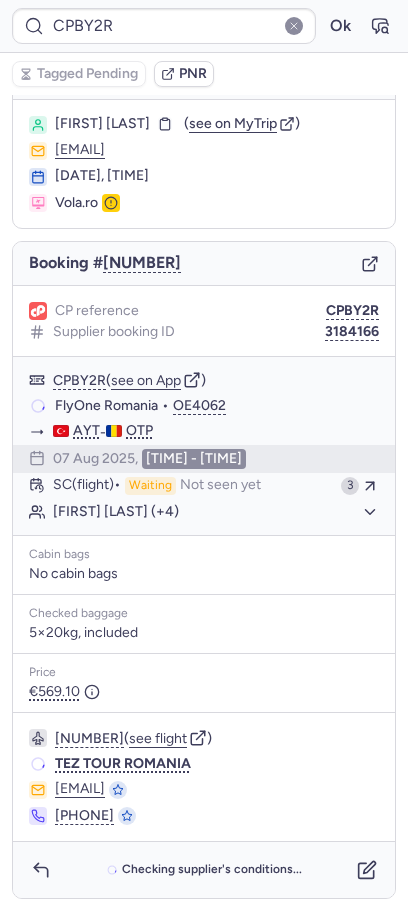 scroll, scrollTop: 40, scrollLeft: 0, axis: vertical 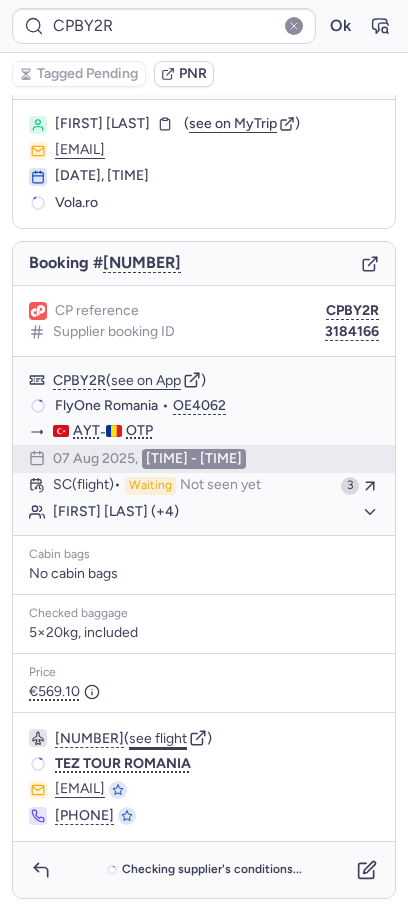 click on "see flight" 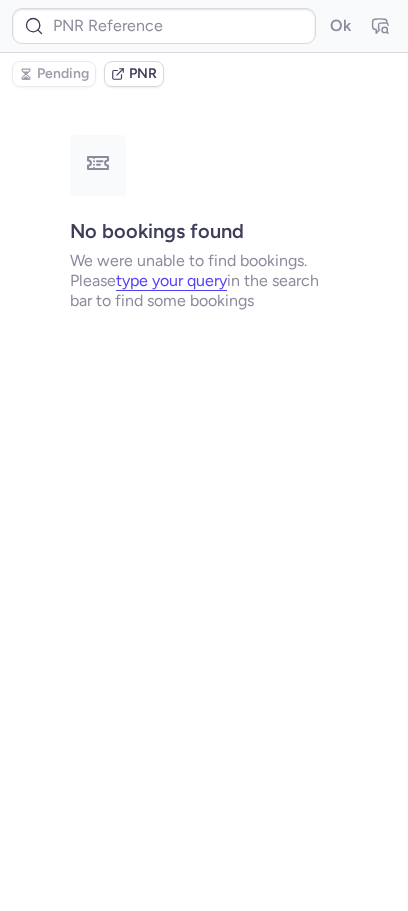 scroll, scrollTop: 0, scrollLeft: 0, axis: both 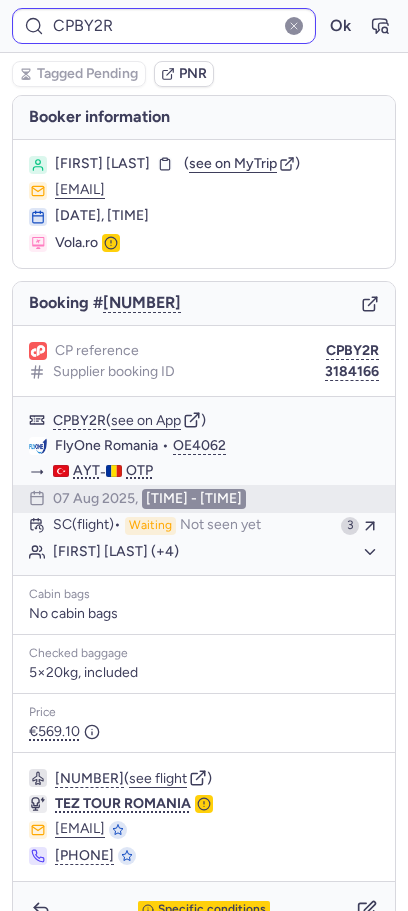 type on "CPCW7A" 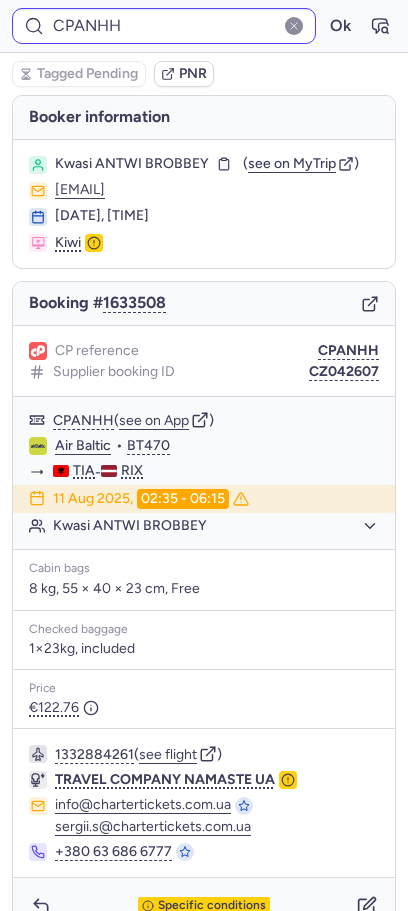type on "CPCW7A" 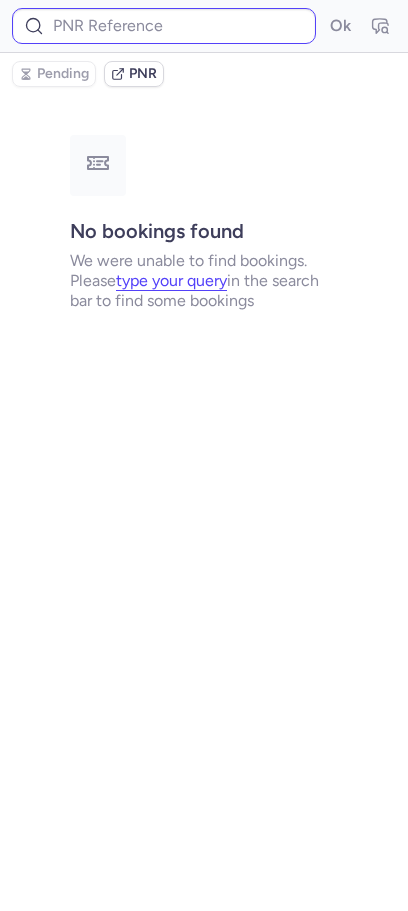 type on "CPFCCE" 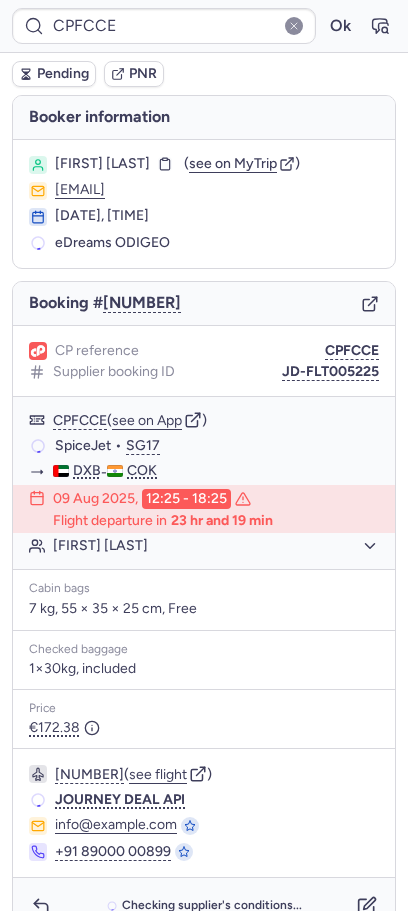scroll, scrollTop: 36, scrollLeft: 0, axis: vertical 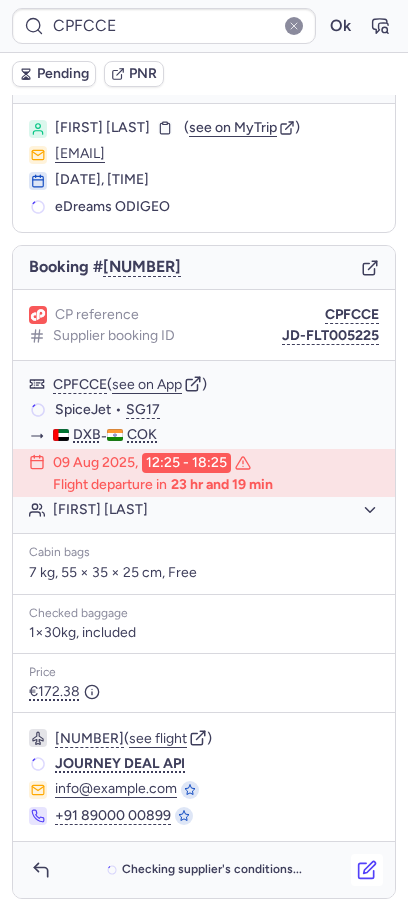 click at bounding box center [367, 870] 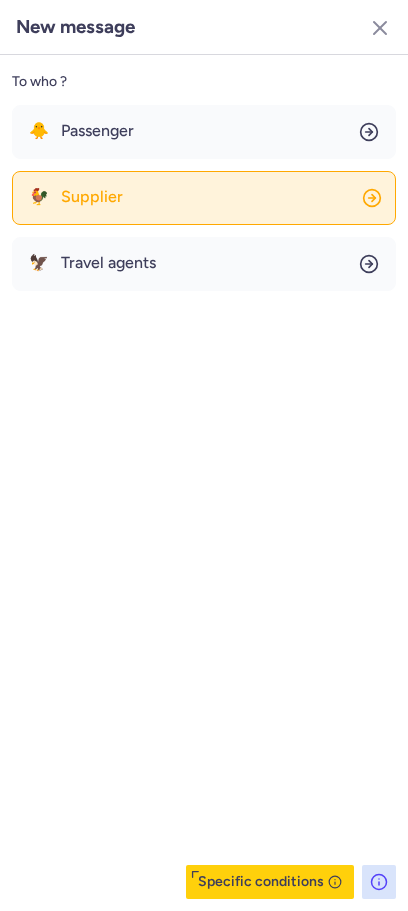 click on "🐓 Supplier" 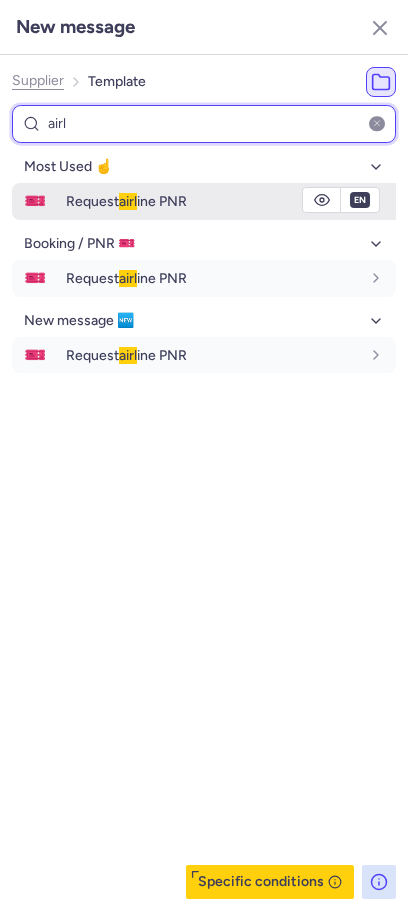 type on "airl" 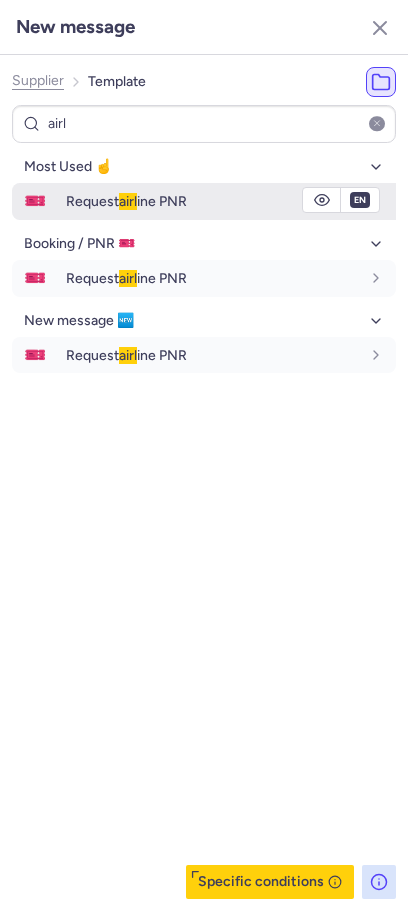 click on "Request  airl ine PNR" at bounding box center [231, 201] 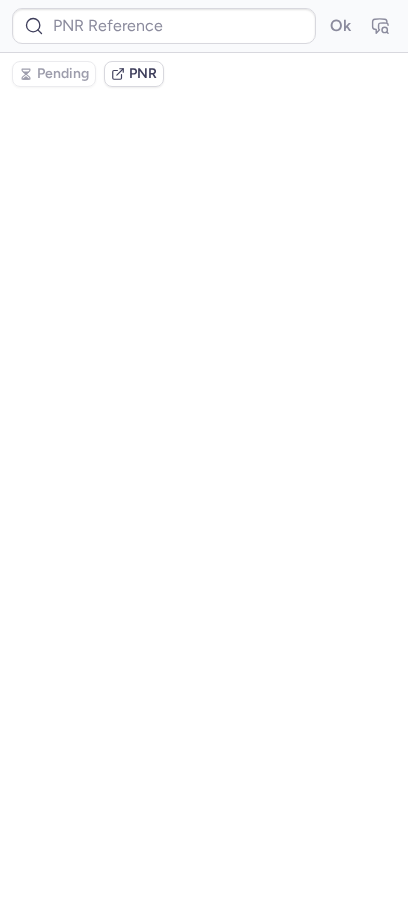 scroll, scrollTop: 0, scrollLeft: 0, axis: both 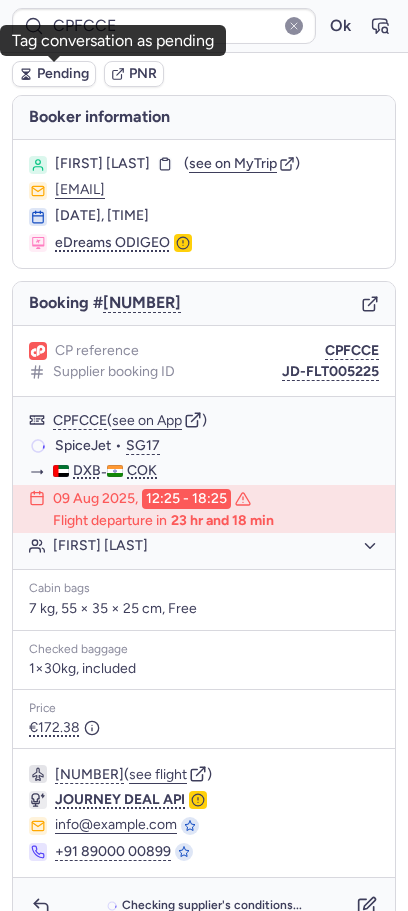 drag, startPoint x: 21, startPoint y: 78, endPoint x: 59, endPoint y: 81, distance: 38.118237 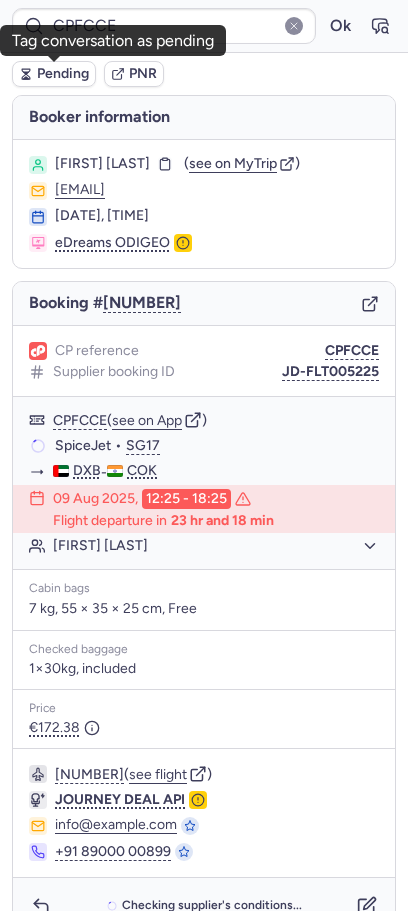 click on "Pending" at bounding box center [63, 74] 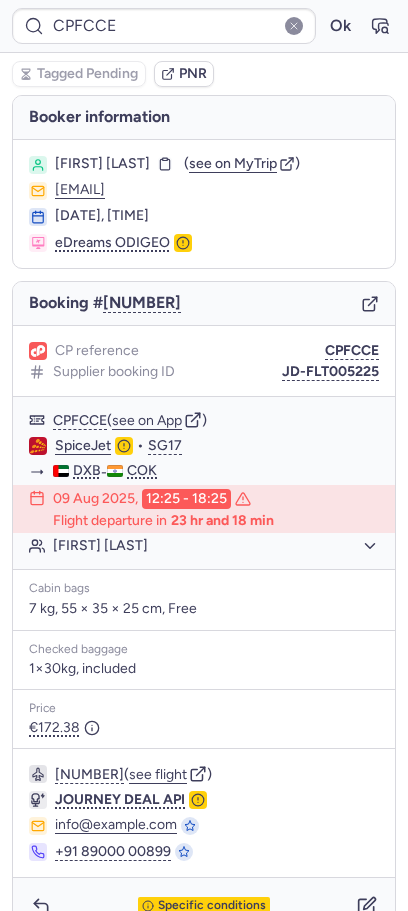 type on "CPTUUU" 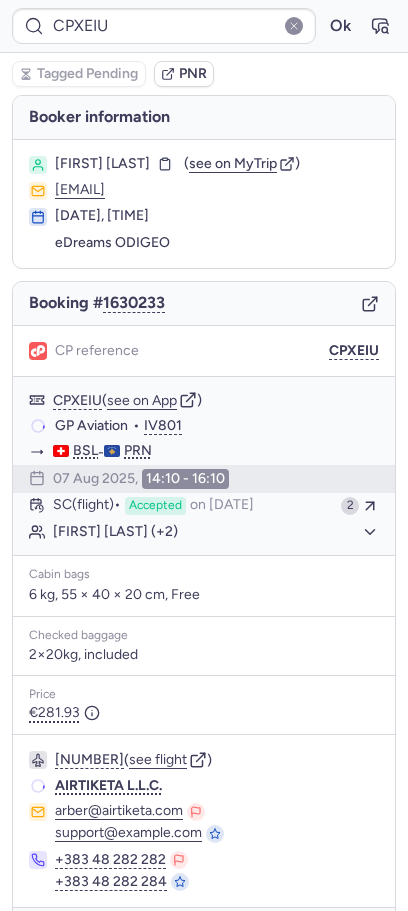 type on "CP3JZH" 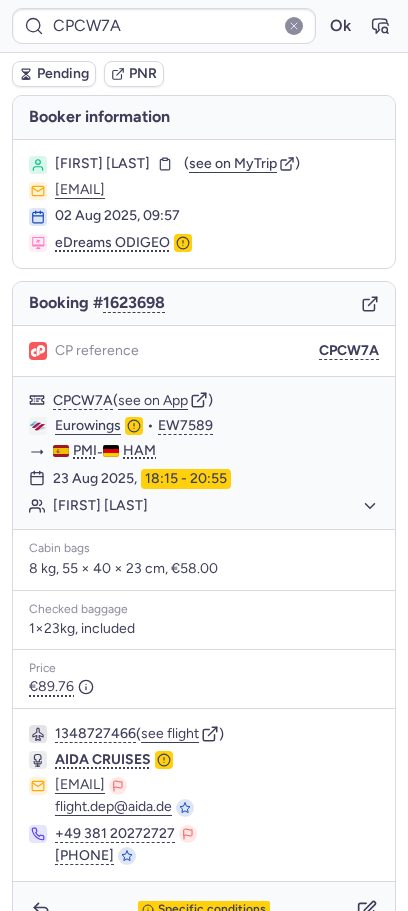 type on "[NUMBER]" 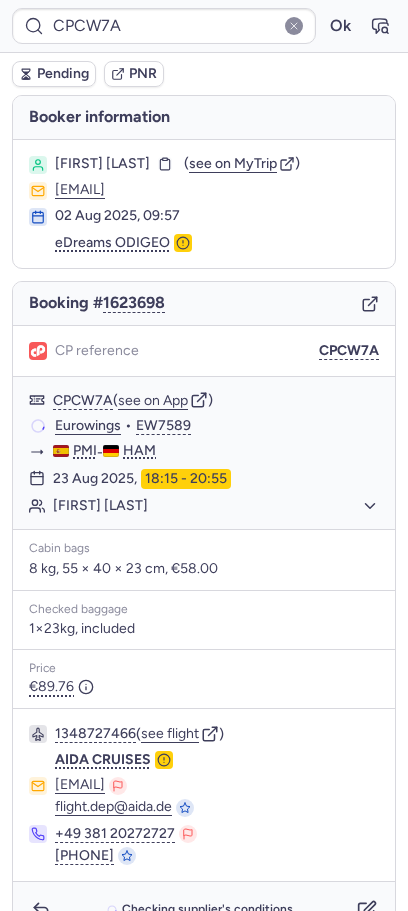 type on "CPANHH" 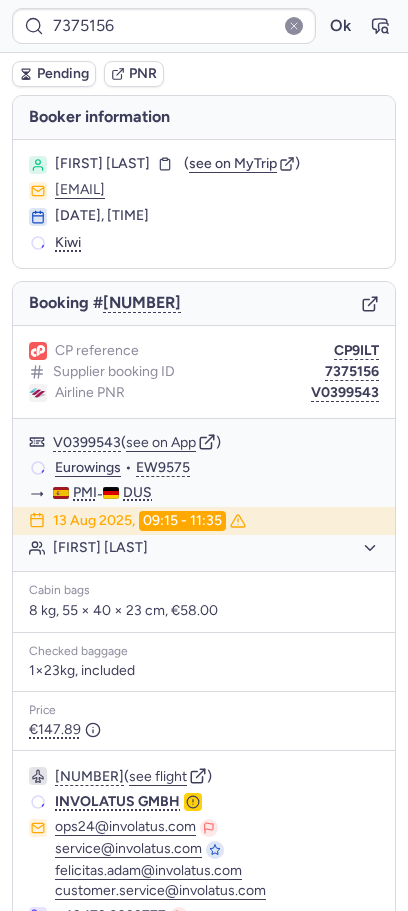 type on "CPGU3F" 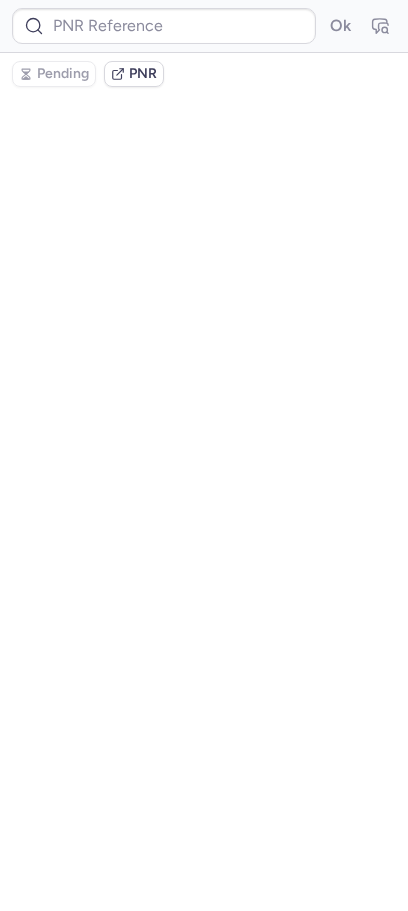 type on "CPFCCE" 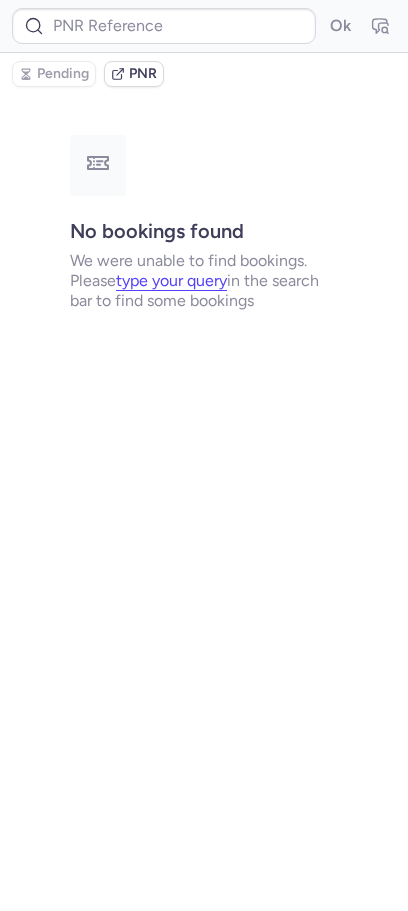 type on "[NUMBER]" 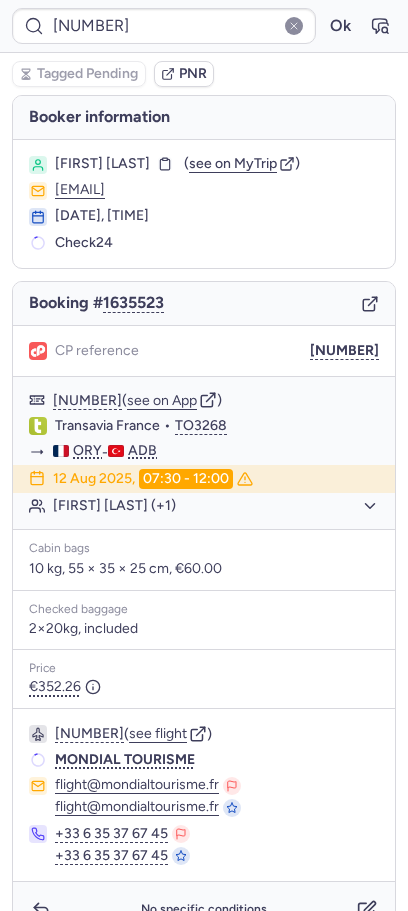 type on "CPOIHE" 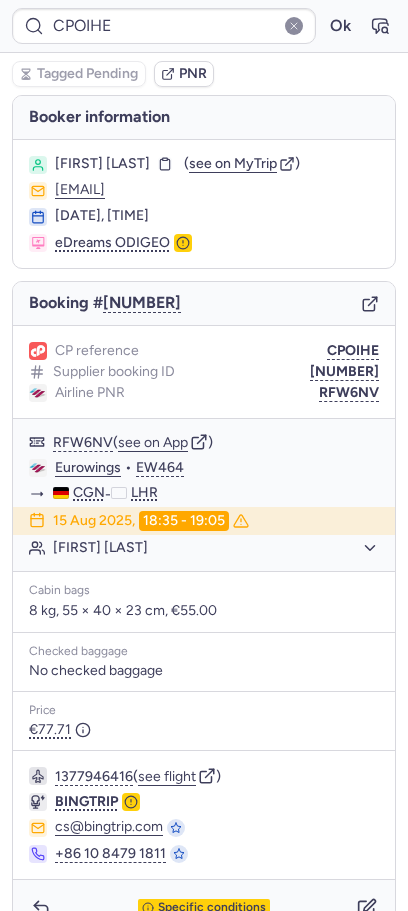 scroll, scrollTop: 38, scrollLeft: 0, axis: vertical 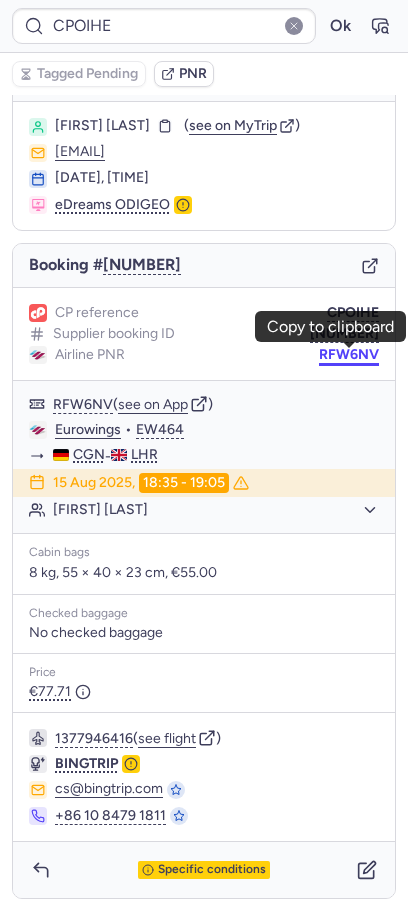 click on "RFW6NV" at bounding box center [349, 355] 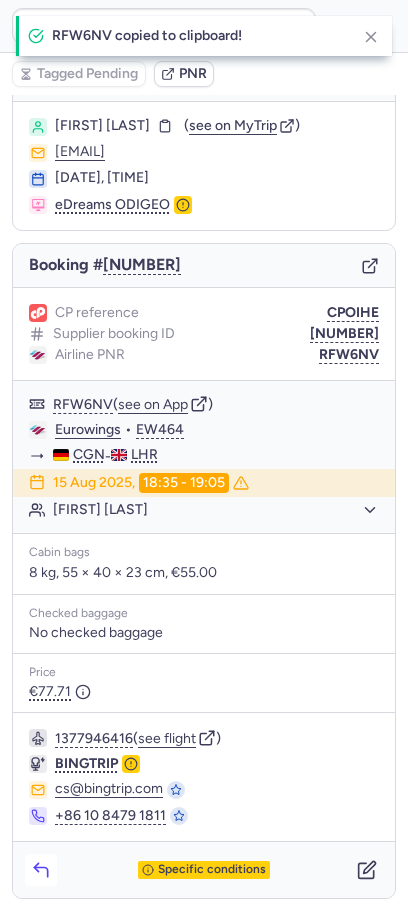 click at bounding box center (41, 870) 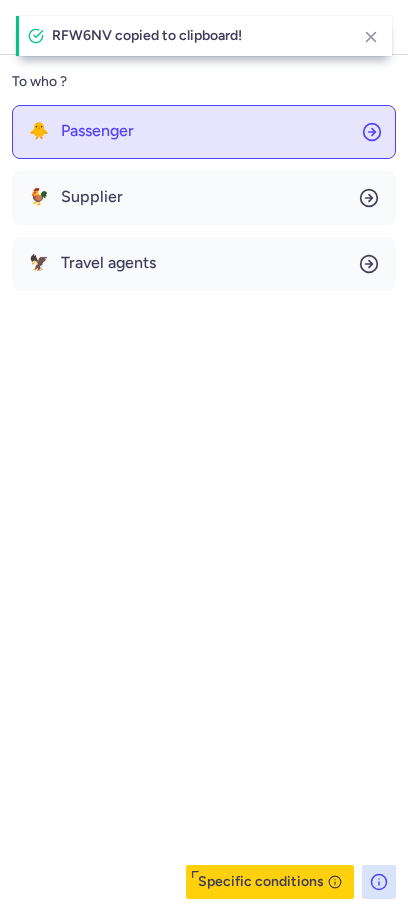 click on "Passenger" at bounding box center (97, 131) 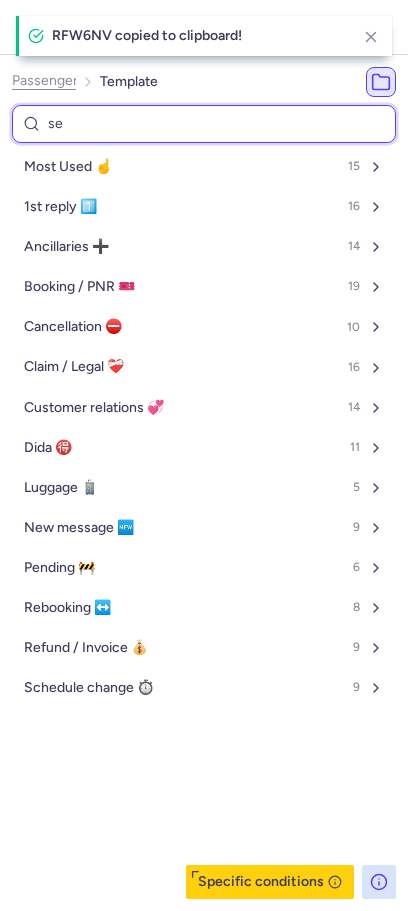type on "sen" 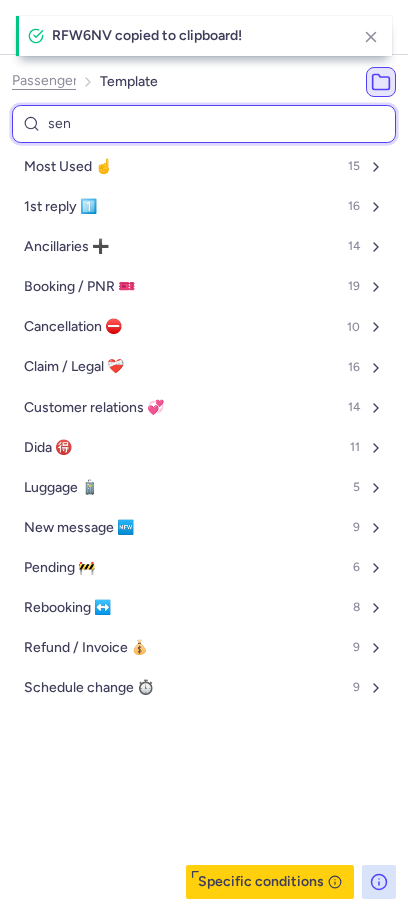 select on "en" 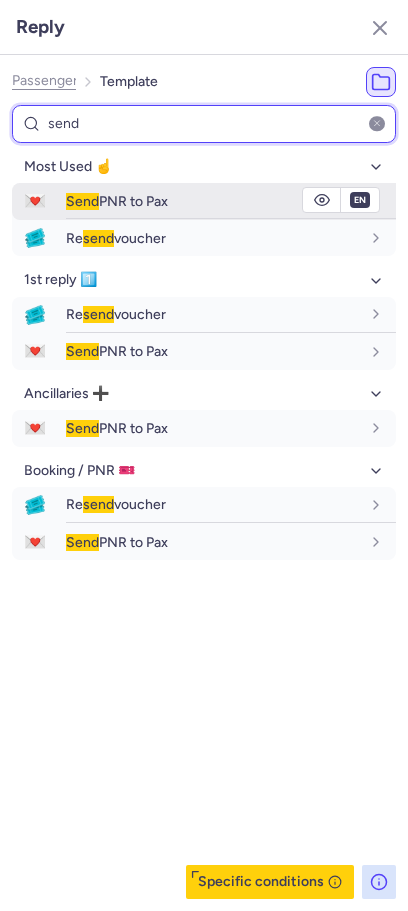type on "send" 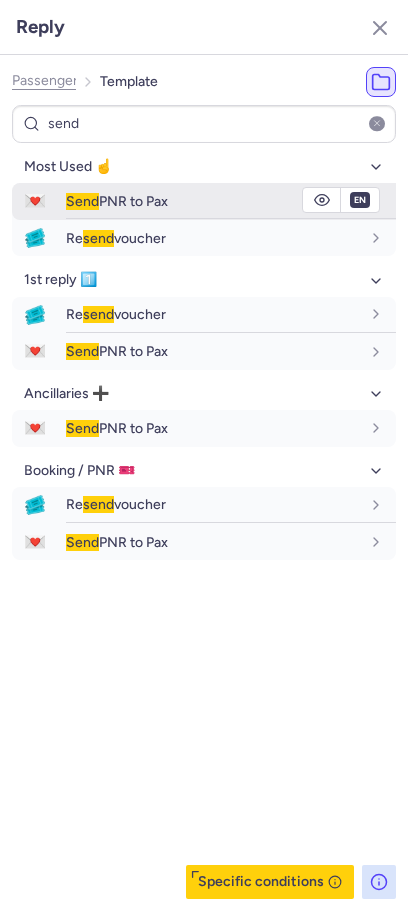 click on "Send  PNR to Pax" at bounding box center (117, 201) 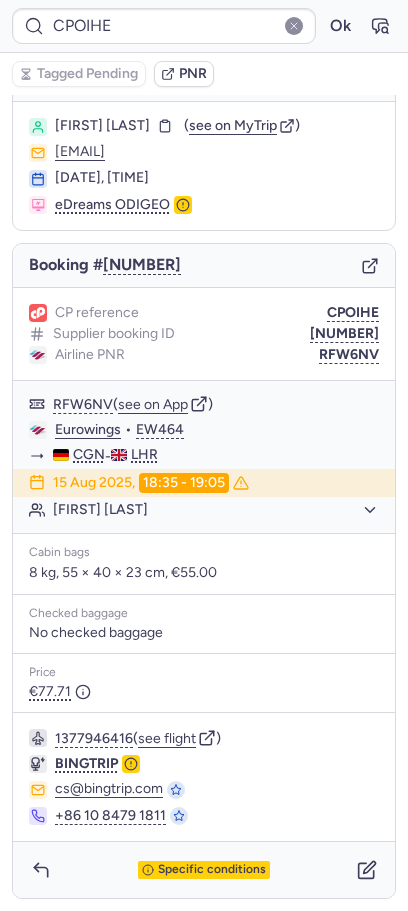 click on "[FIRST] [LAST]" at bounding box center (102, 126) 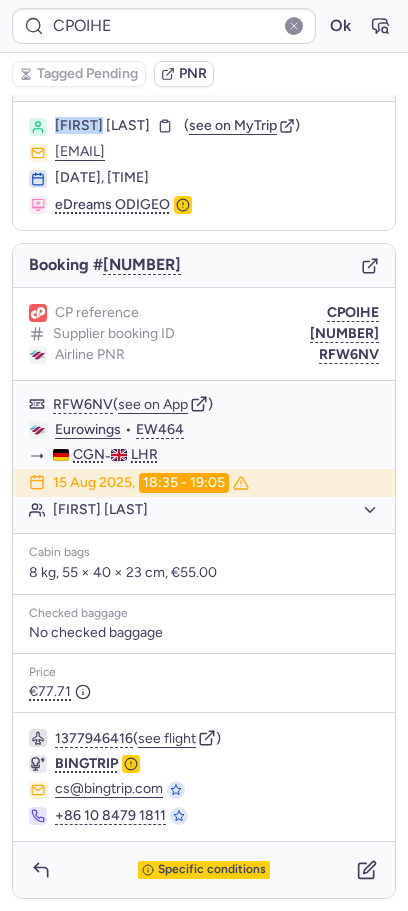 click on "[FIRST] [LAST]" at bounding box center (102, 126) 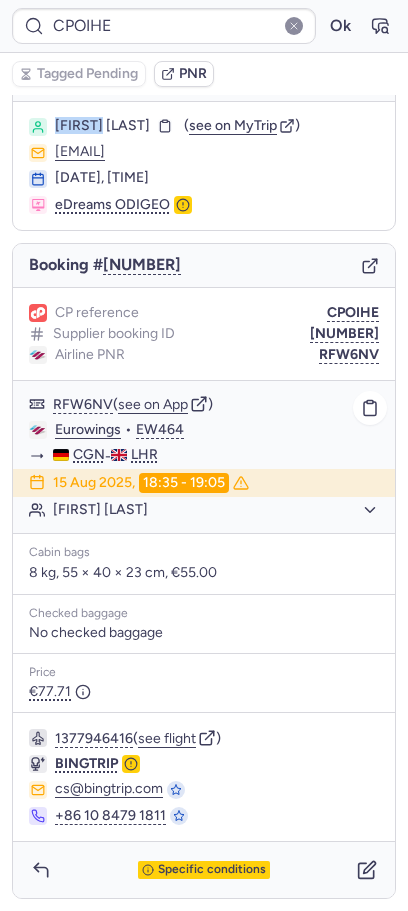 click on "Eurowings" 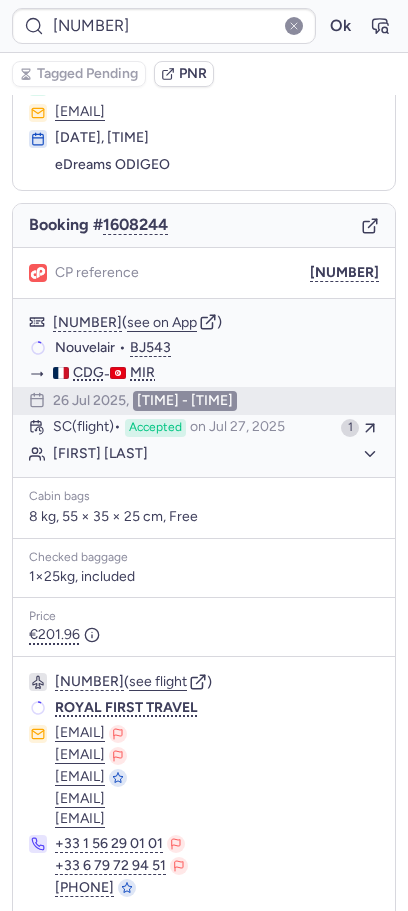 scroll, scrollTop: 77, scrollLeft: 0, axis: vertical 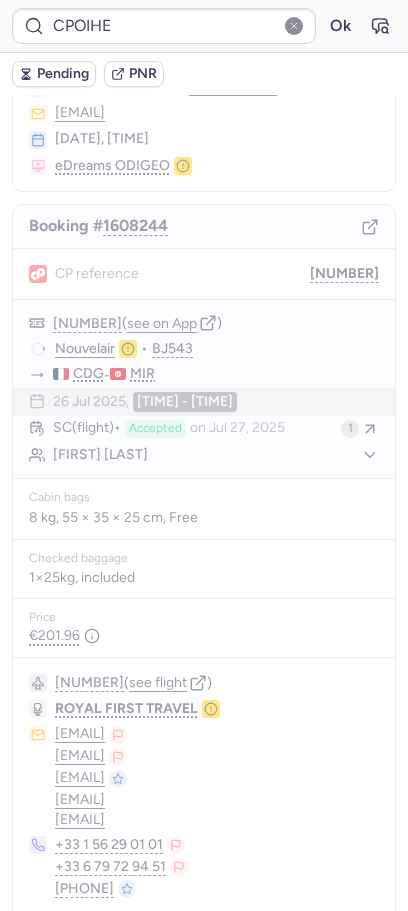 type on "[NUMBER]" 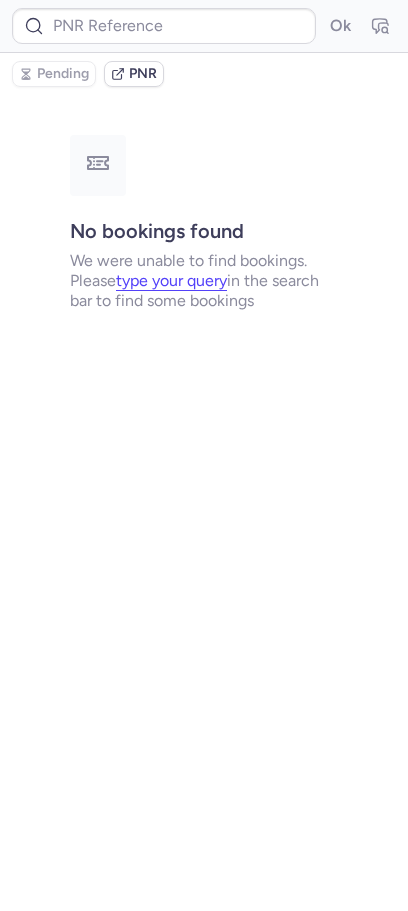 scroll, scrollTop: 0, scrollLeft: 0, axis: both 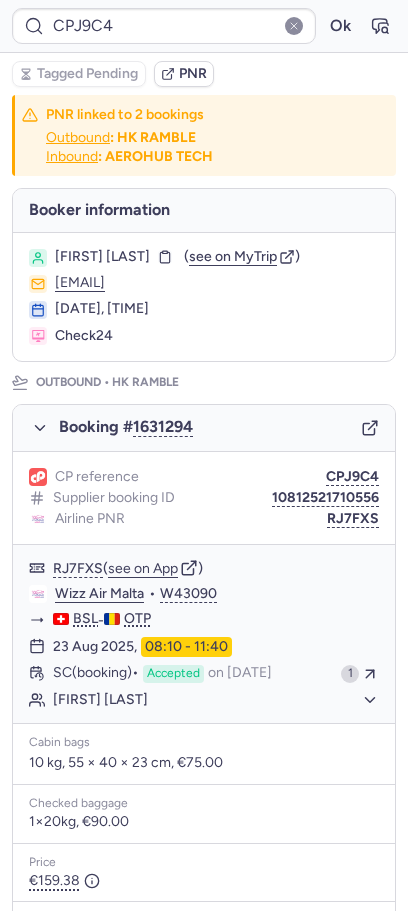 type on "CPCW7A" 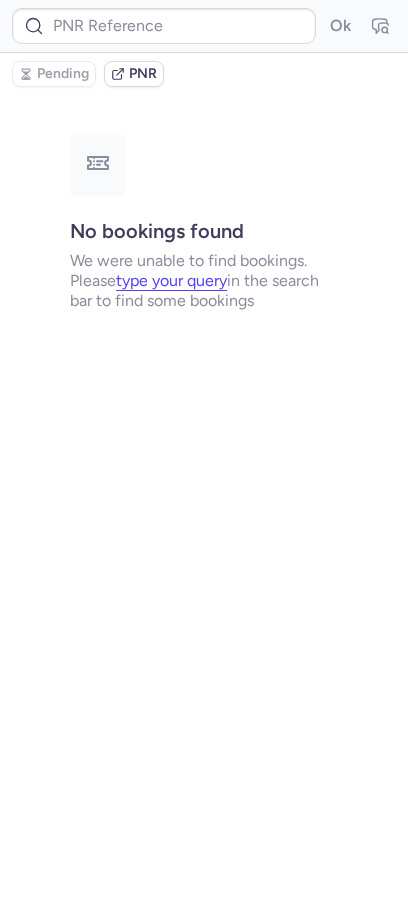 type on "[NUMBER]" 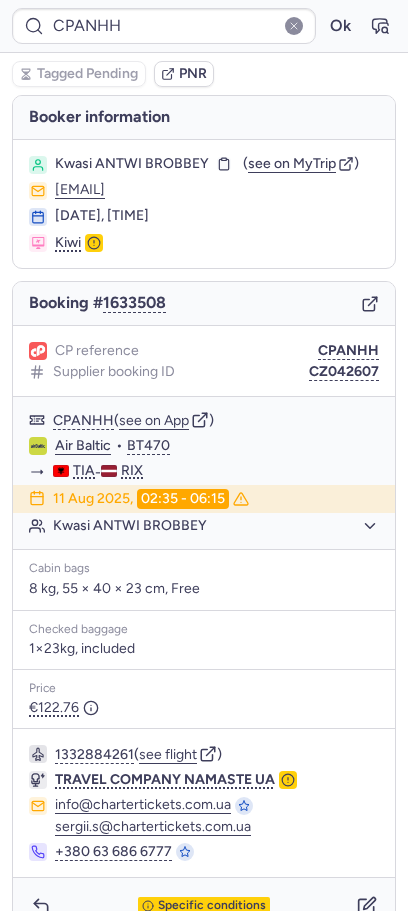 type on "CPCW7A" 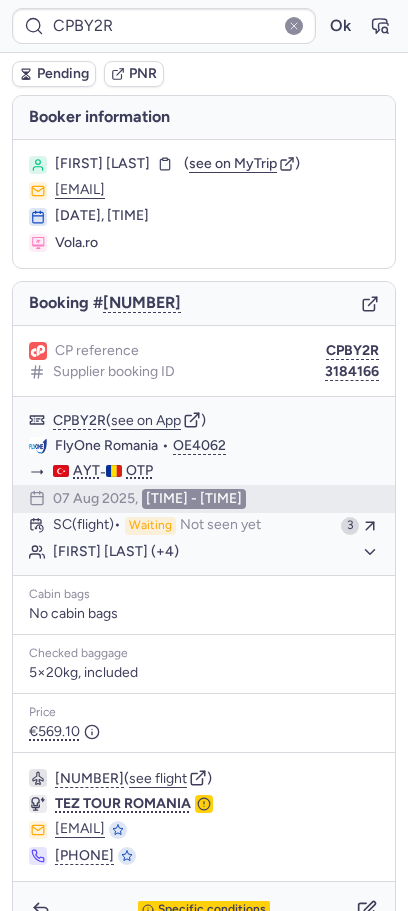 type on "[NUMBER]" 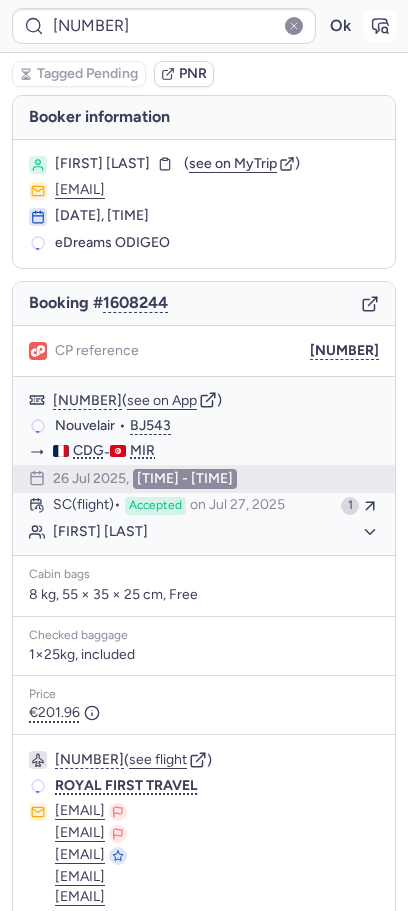 click 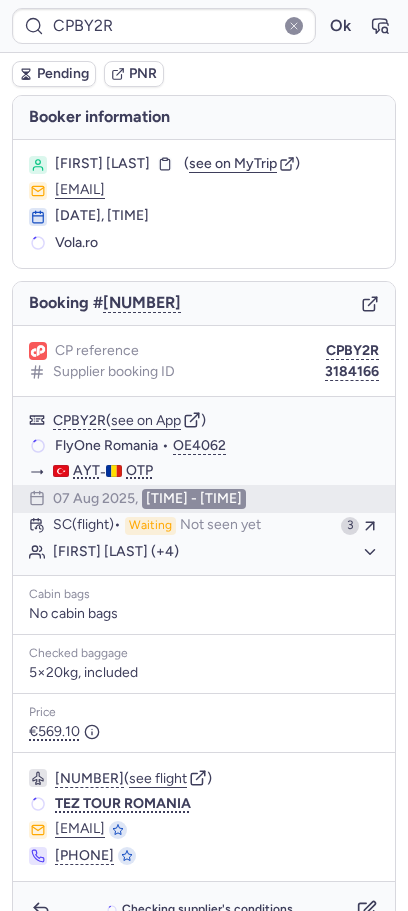 click on "Pending" at bounding box center [63, 74] 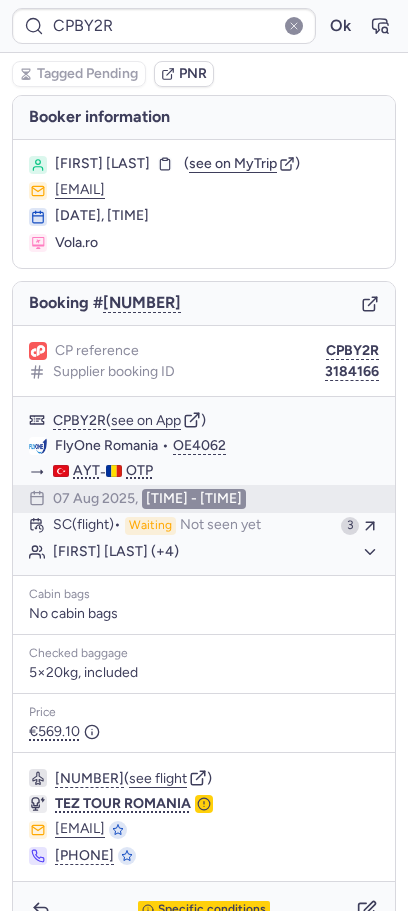 type on "CPCW7A" 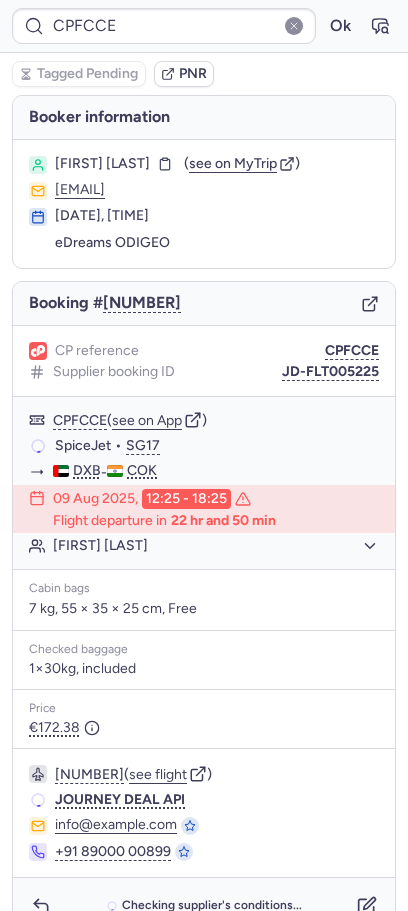 type on "[NUMBER]" 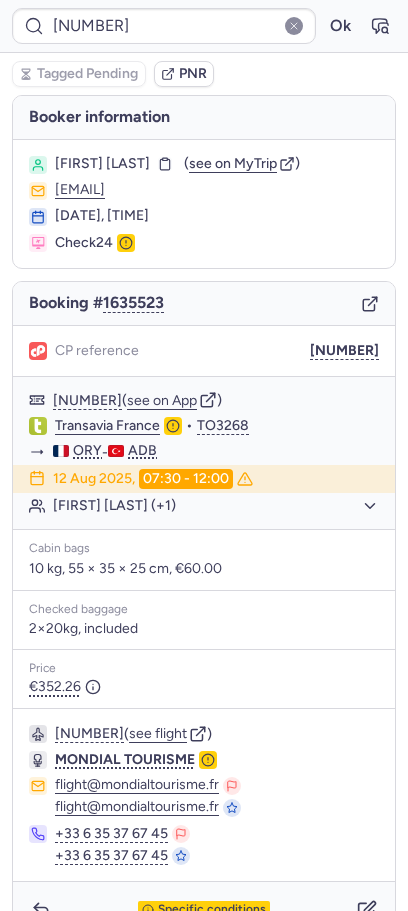 type 